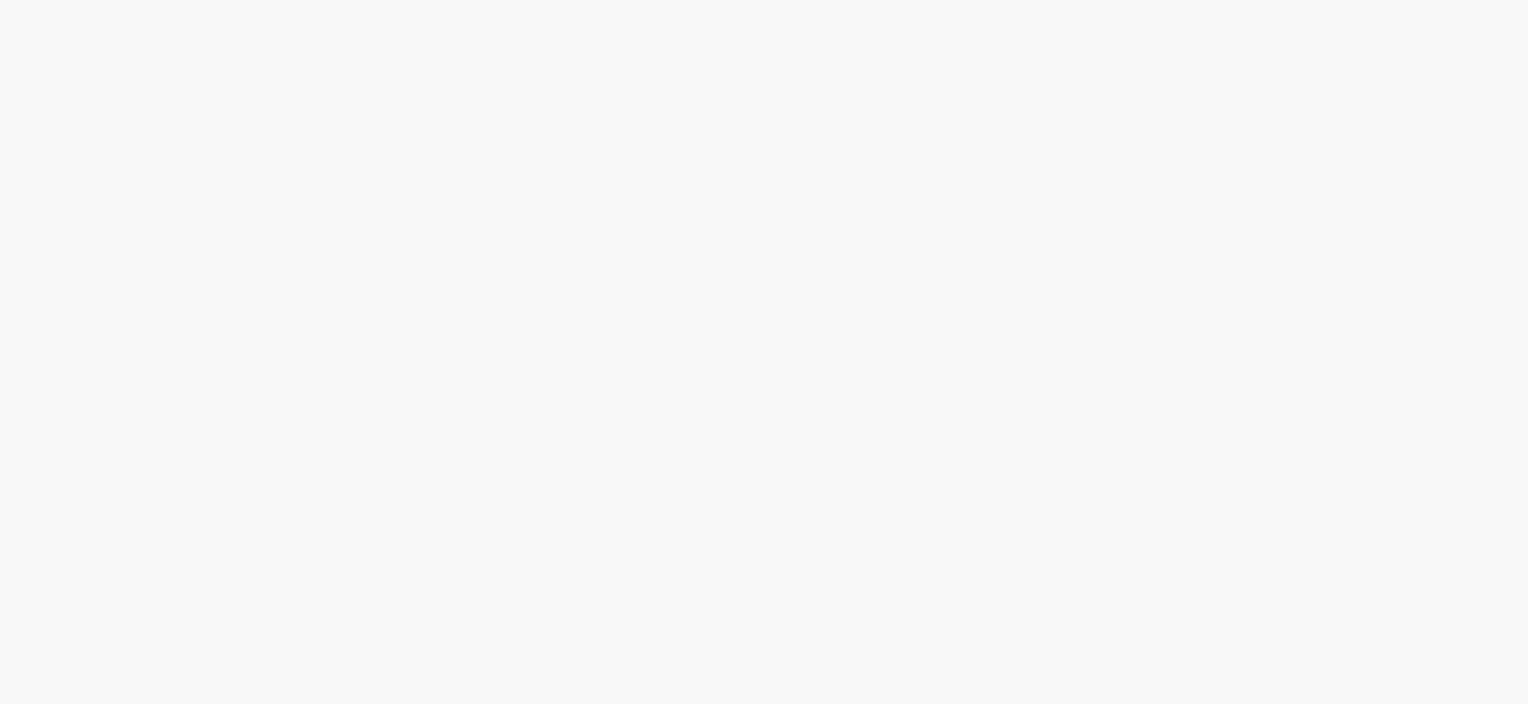scroll, scrollTop: 0, scrollLeft: 0, axis: both 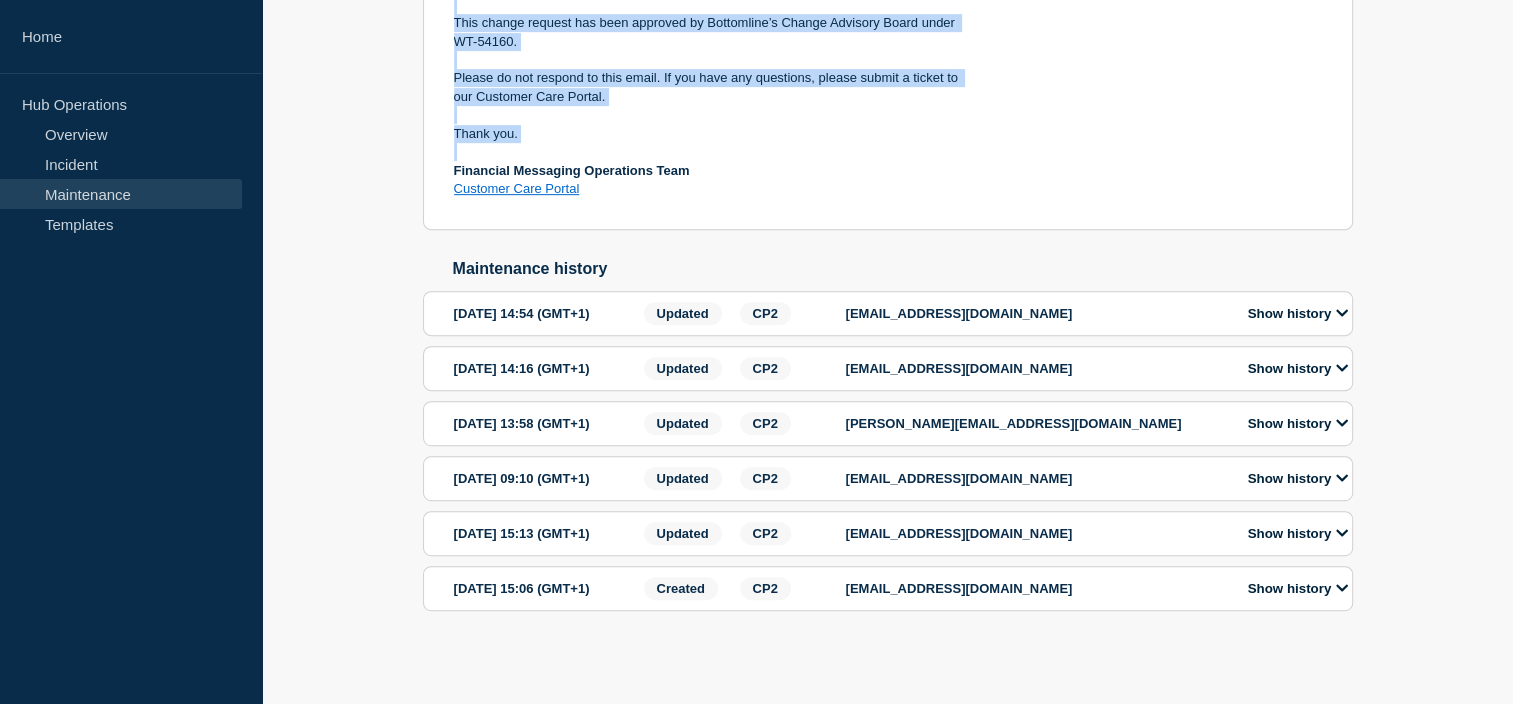 drag, startPoint x: 444, startPoint y: 286, endPoint x: 788, endPoint y: 72, distance: 405.13208 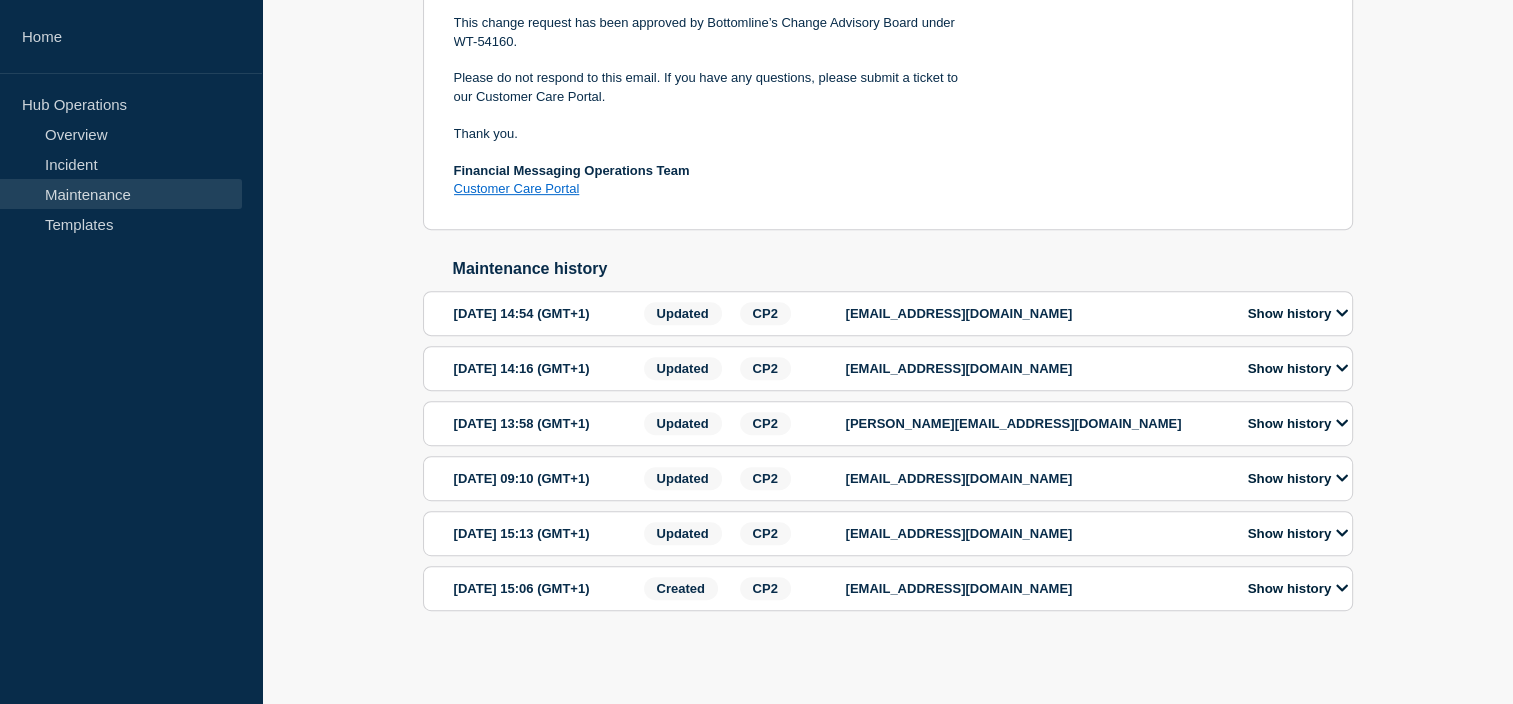 click on "Closed Transformation & Enrichment Service 1.3.3 - UAT - 05/JUN/2025 - WT-54160 maintenance  page 128581  From : 2025-06-05 14:00 (GMT+1) To : 2025-06-05 16:00 (GMT+1) Maintenance Notification On  June 5th, 2025 at 2 PM BST / 3 PM CEST , Bottomline will release Transformation & Enrichment Service (TES) v1.3.3 in  UAT . What is the benefit of this change? This release contains CBPR/LYNX/CHAPS bug fixes and TES/SAA integration bug Fixes. For more details, please refer to the release notes, which can be downloaded  here . What action is required by the customer? In preparation for the Production upgrade, Bottomline recommends that customers validate the new versions of the service to ensure there has been no regressions in functionality in UAT. Bottomline will process customers feedback until  June 12th, 2025 . Production deployment Tentative production date: June 19th, 2025. Once confirmed and approved, Bottomline will communicate the deployment date. Thank you. Financial Messaging Operations Team  2 View all" 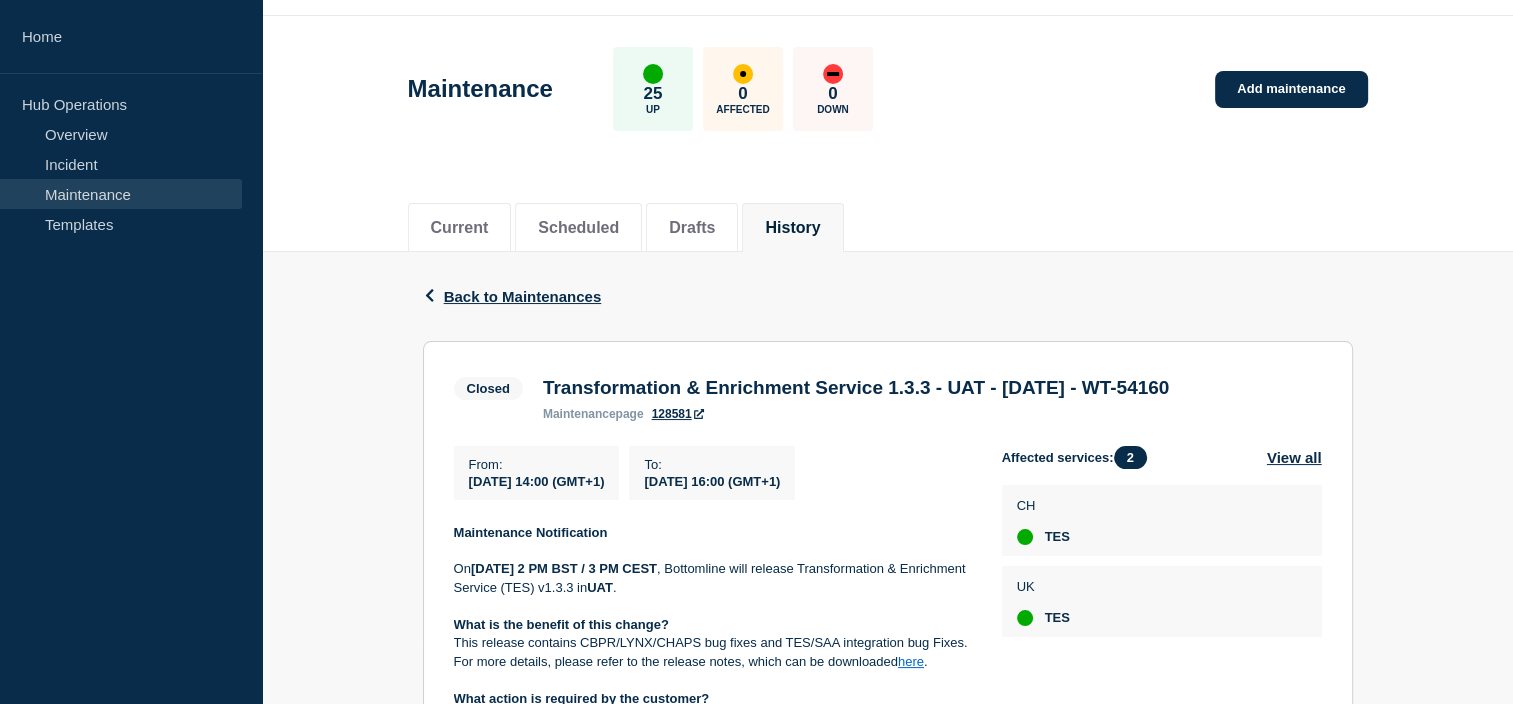 scroll, scrollTop: 0, scrollLeft: 0, axis: both 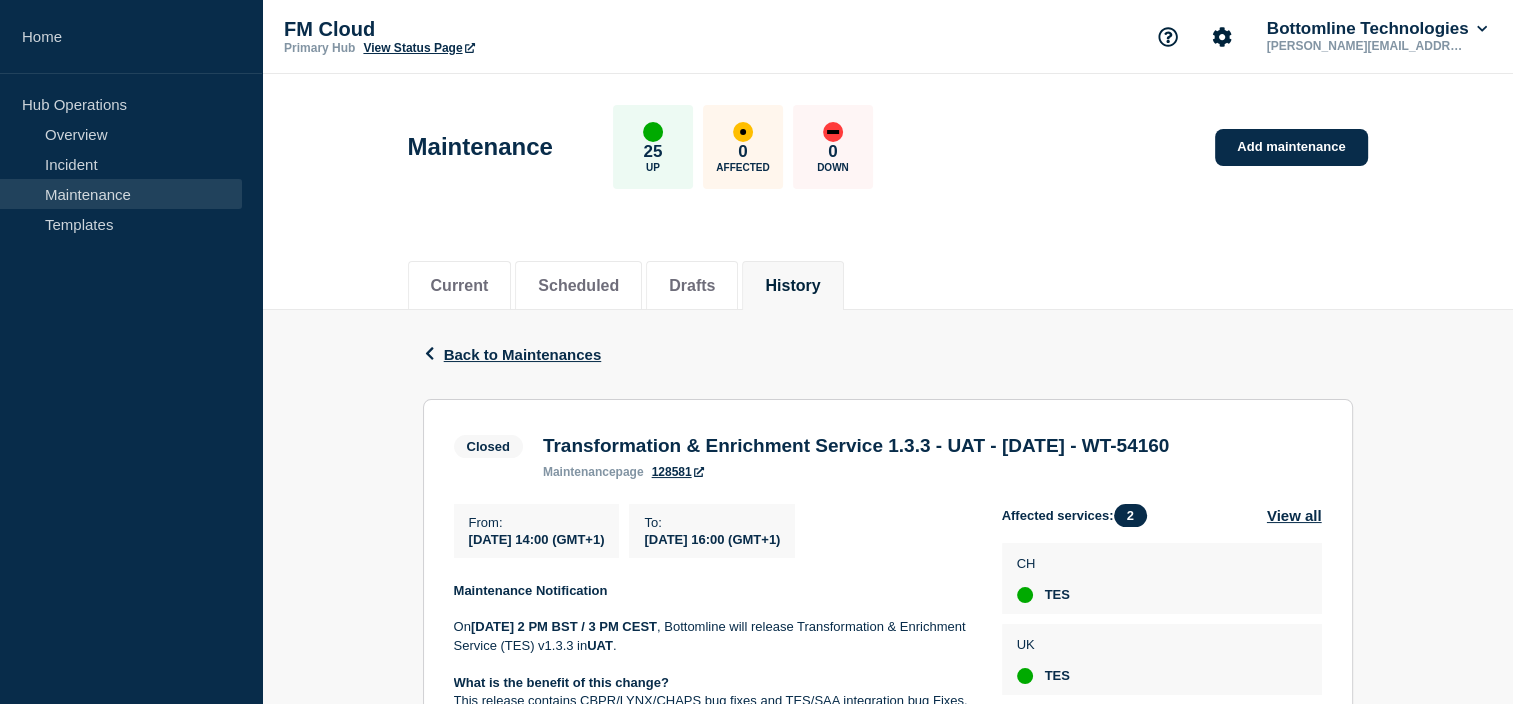 drag, startPoint x: 639, startPoint y: 469, endPoint x: 531, endPoint y: 444, distance: 110.85576 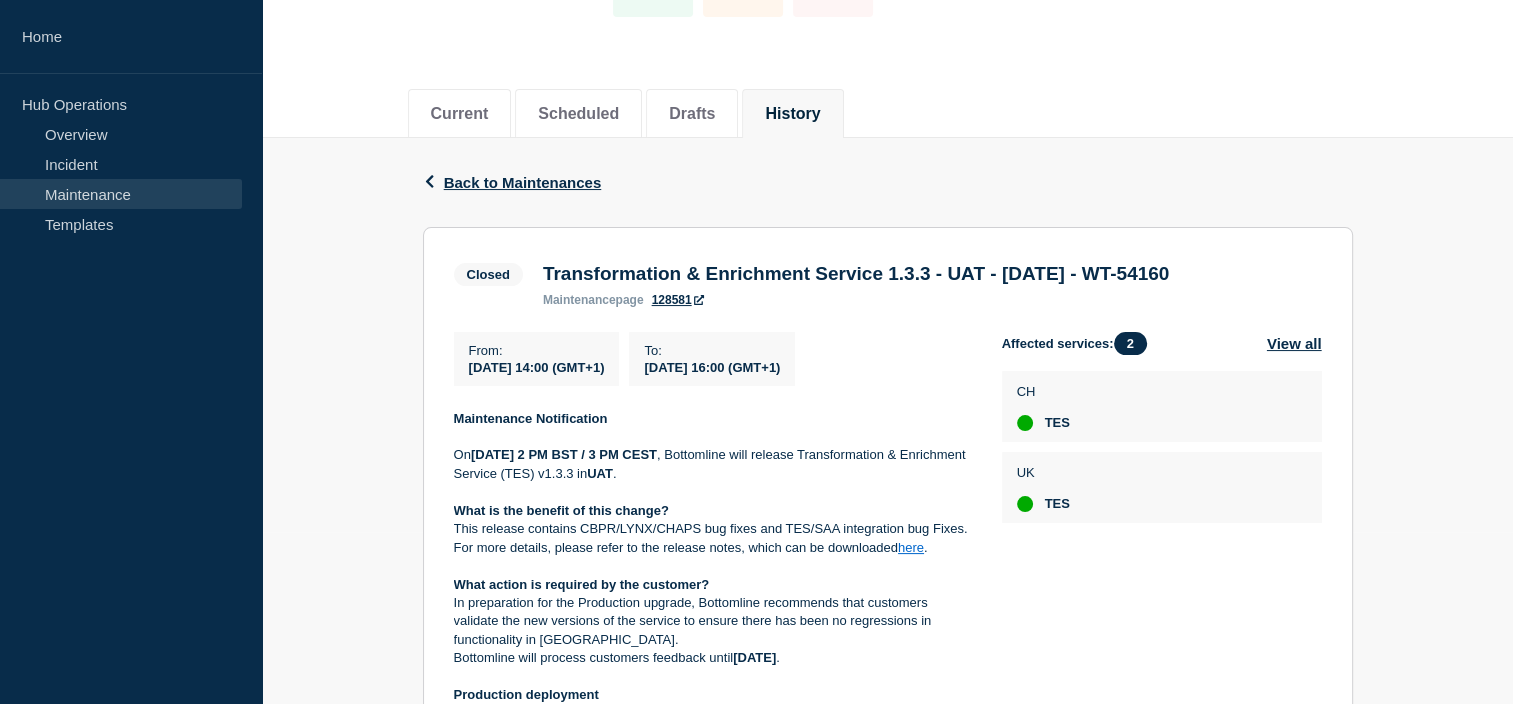 scroll, scrollTop: 174, scrollLeft: 0, axis: vertical 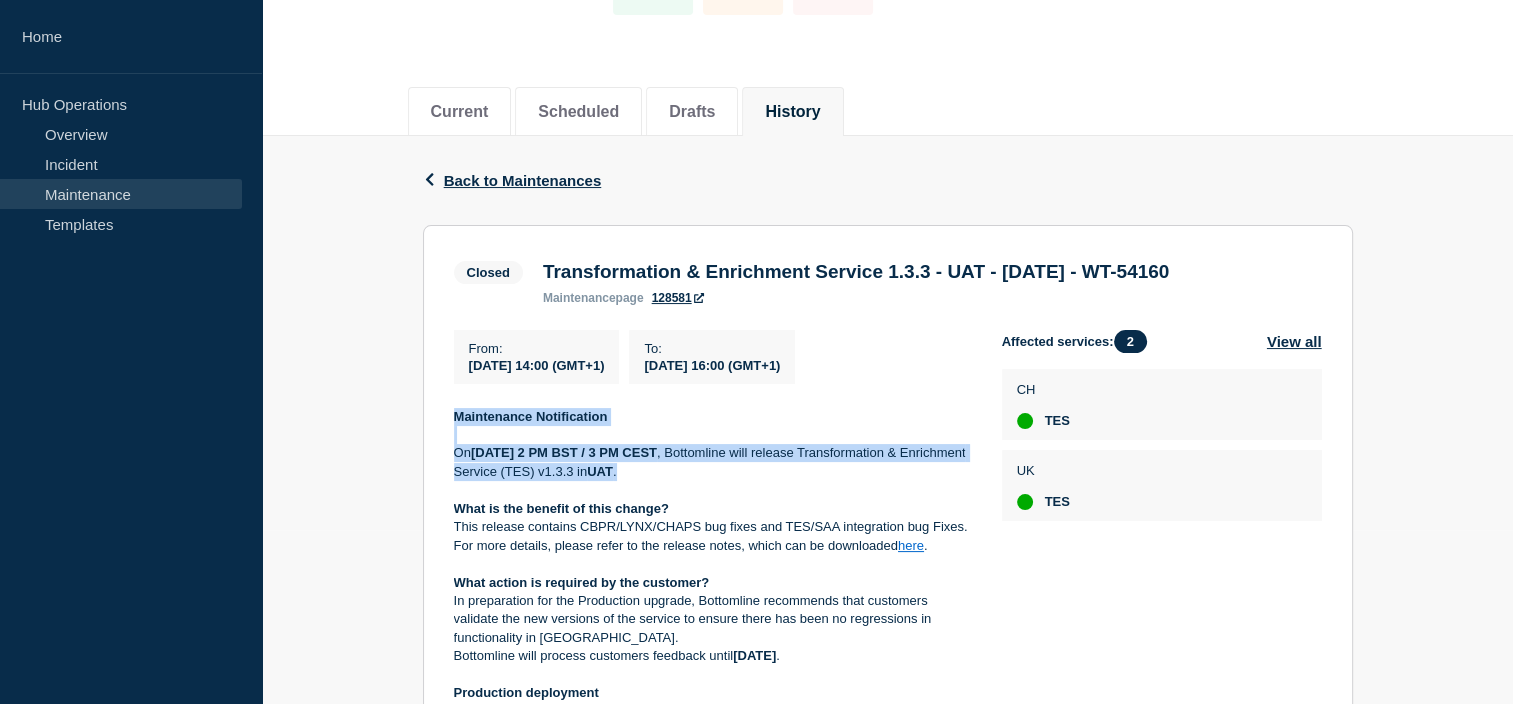 drag, startPoint x: 716, startPoint y: 508, endPoint x: 439, endPoint y: 450, distance: 283.00708 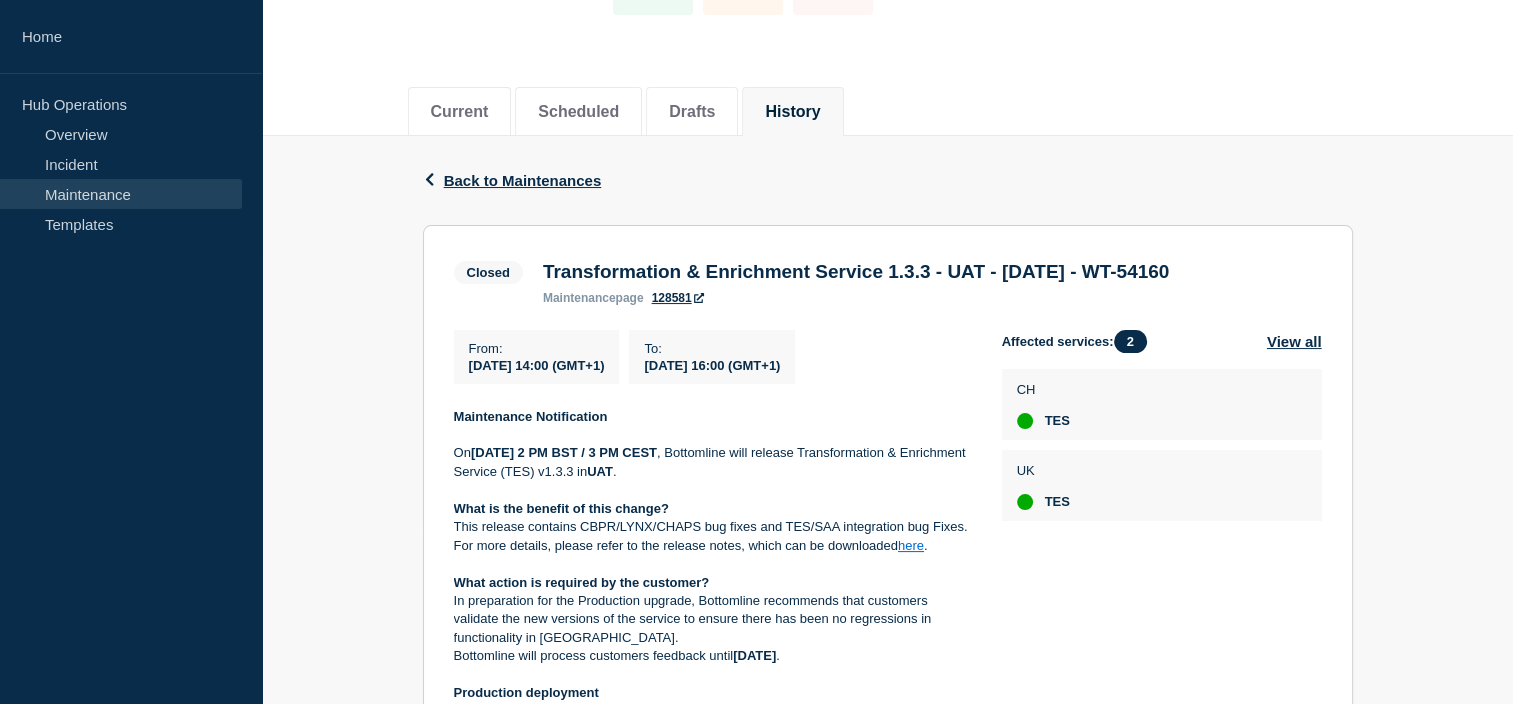 click on "This release contains CBPR/LYNX/CHAPS bug fixes and TES/SAA integration bug Fixes." at bounding box center [712, 527] 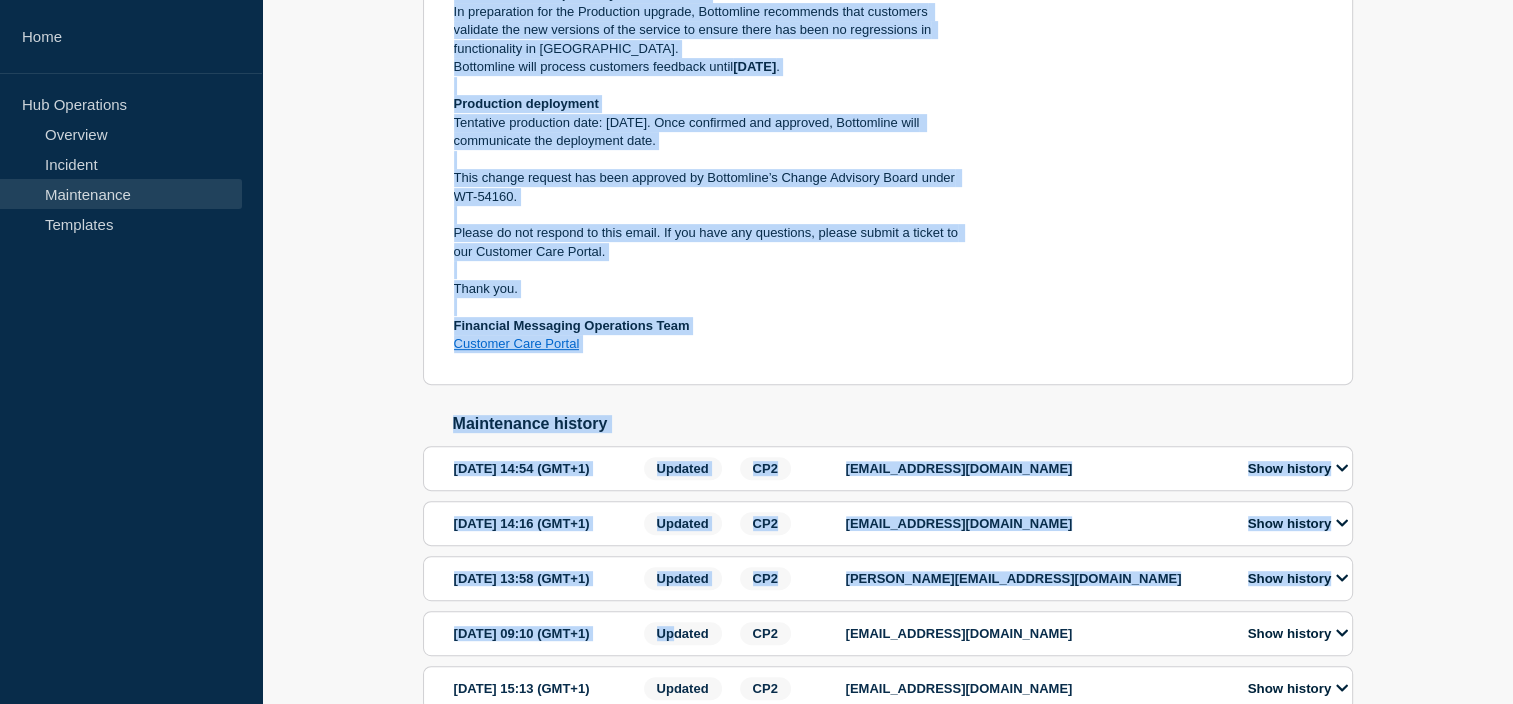 scroll, scrollTop: 1036, scrollLeft: 0, axis: vertical 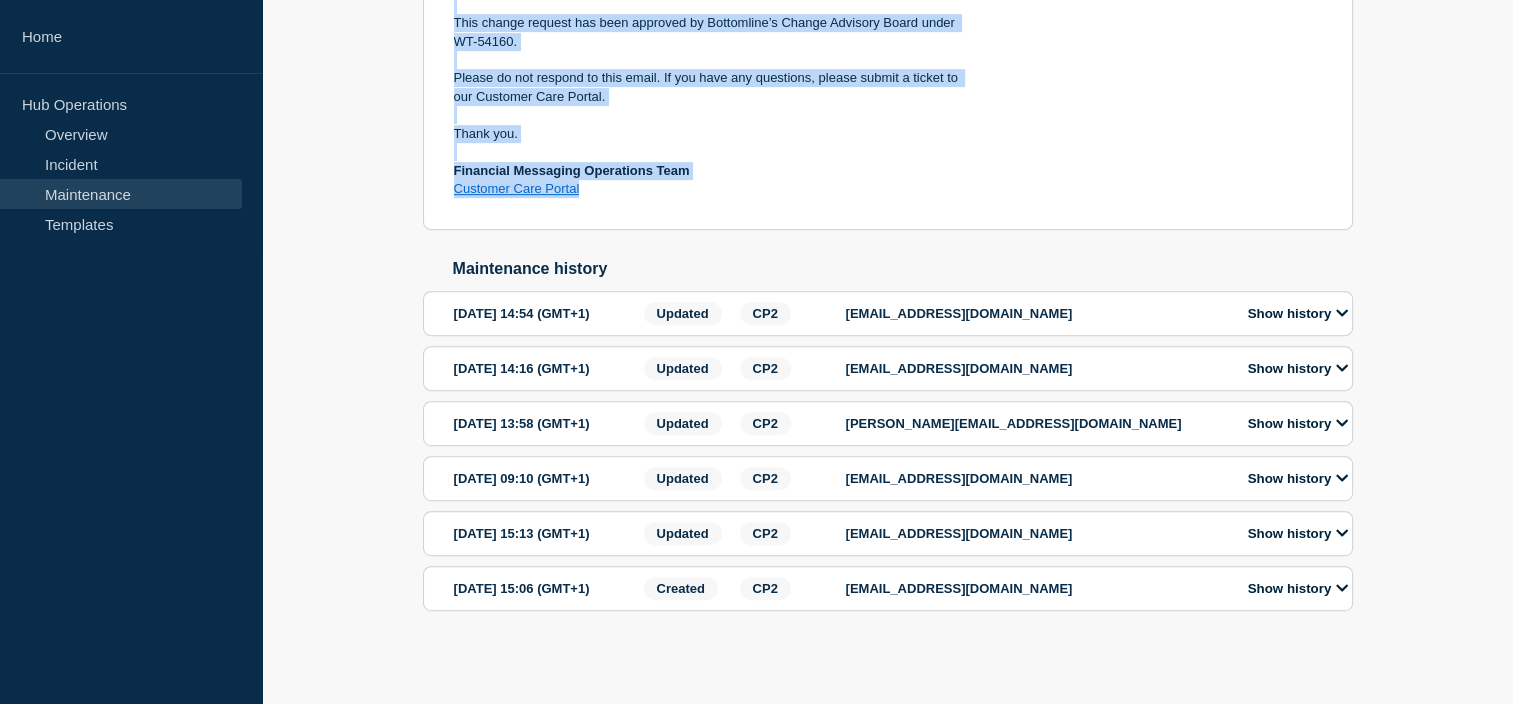 drag, startPoint x: 450, startPoint y: 442, endPoint x: 596, endPoint y: 109, distance: 363.60007 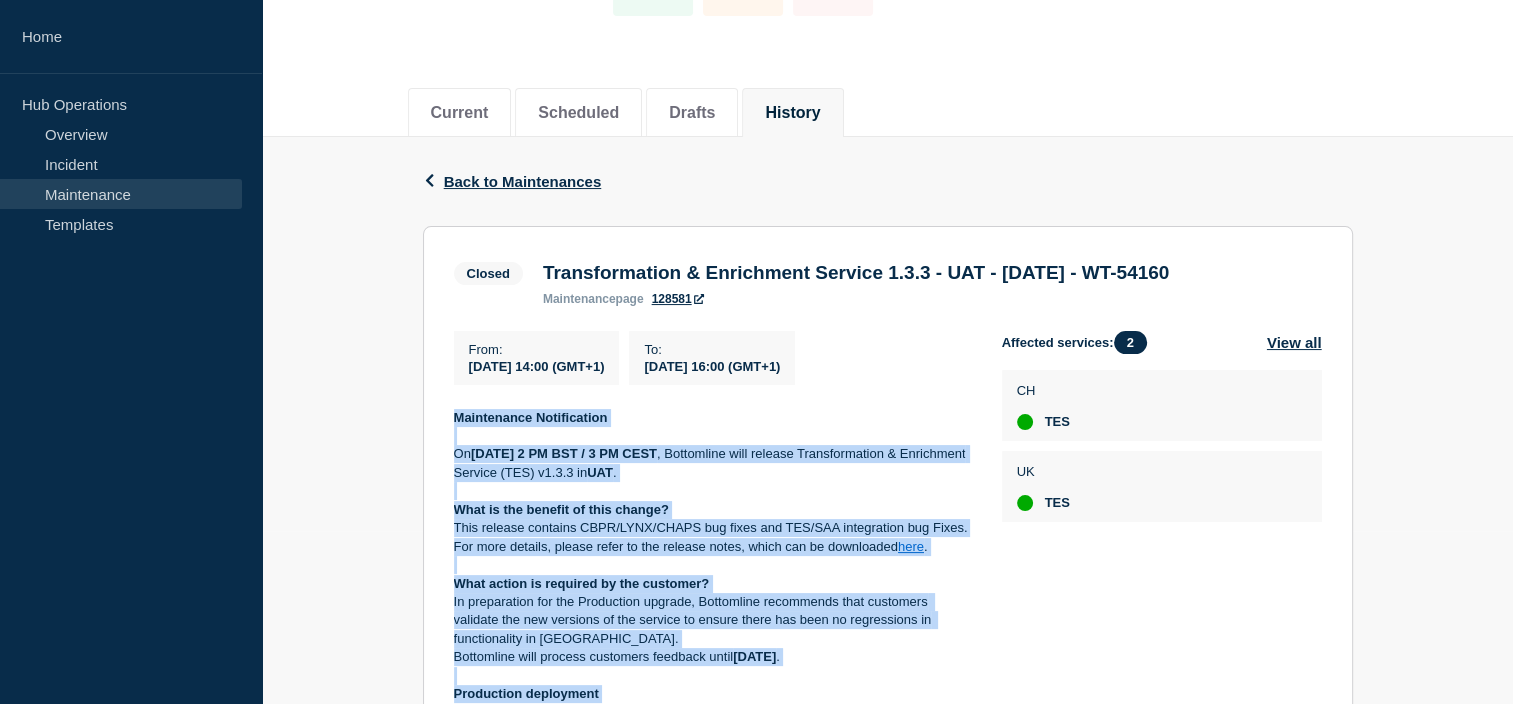 scroll, scrollTop: 203, scrollLeft: 0, axis: vertical 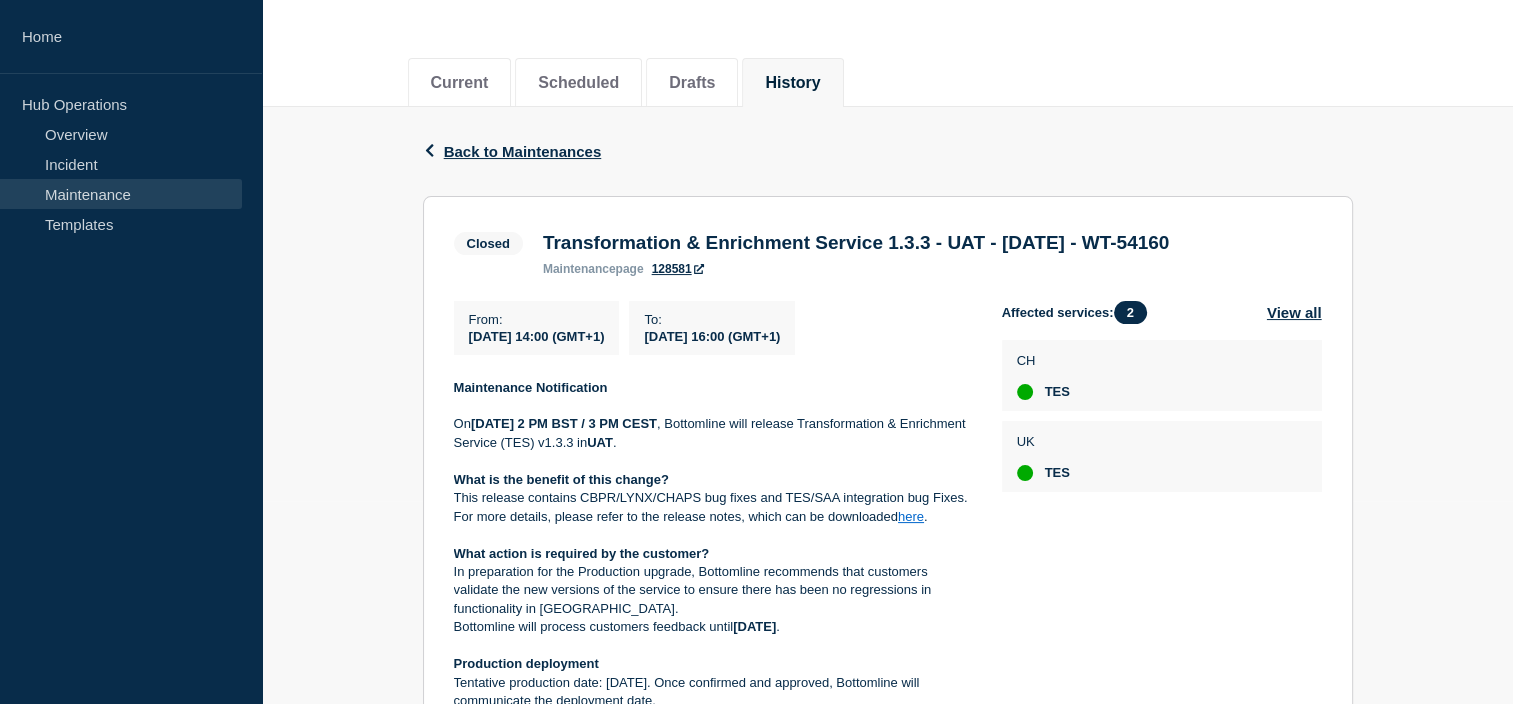 click on "maintenance  page 128581" at bounding box center [856, 269] 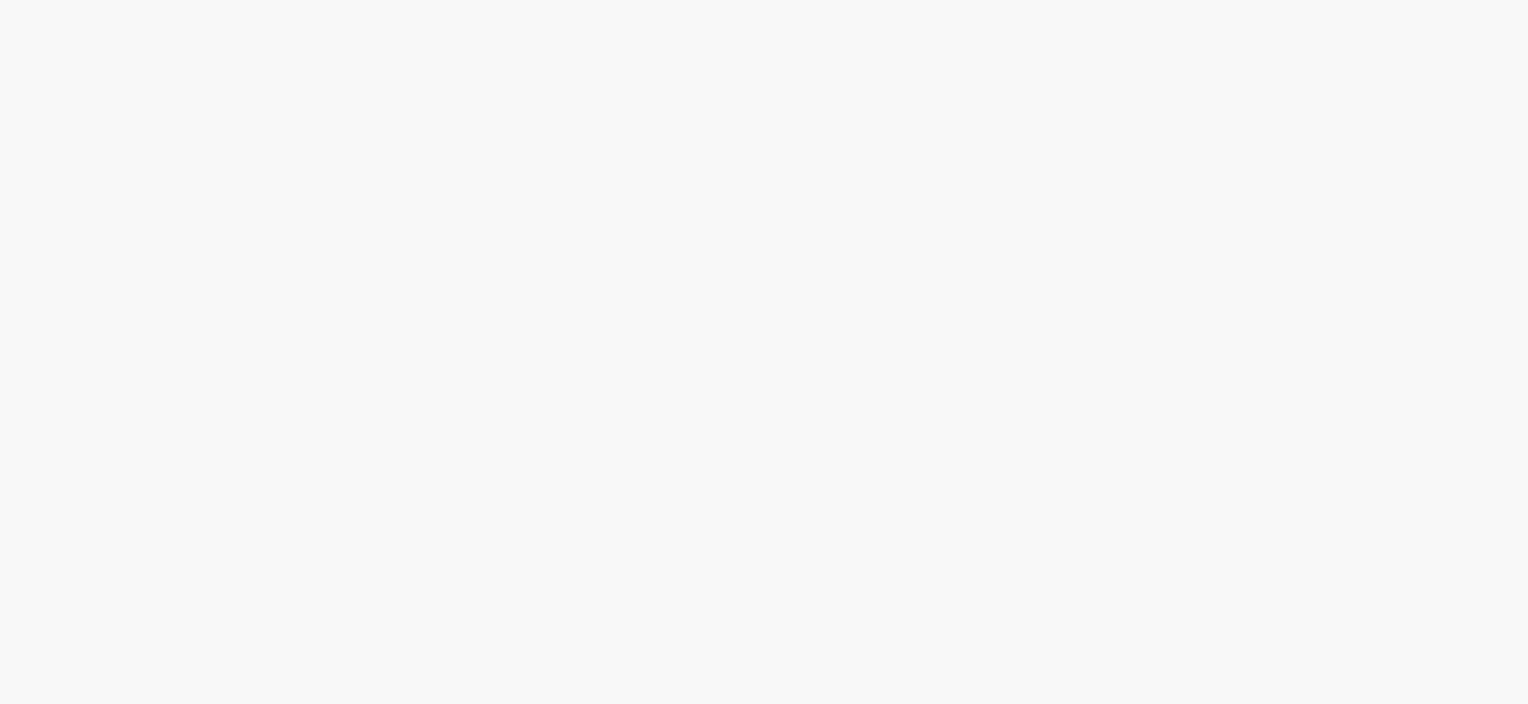 scroll, scrollTop: 0, scrollLeft: 0, axis: both 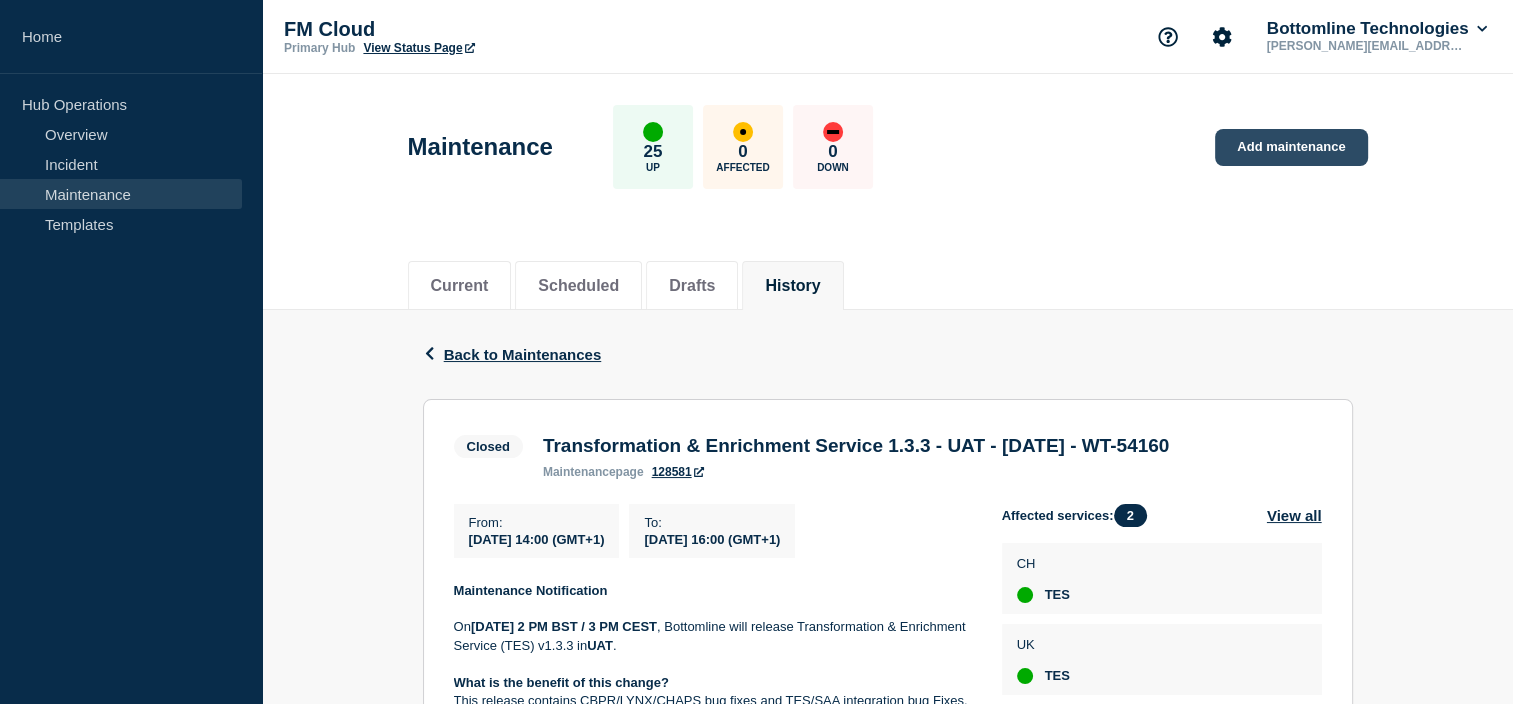click on "Add maintenance" 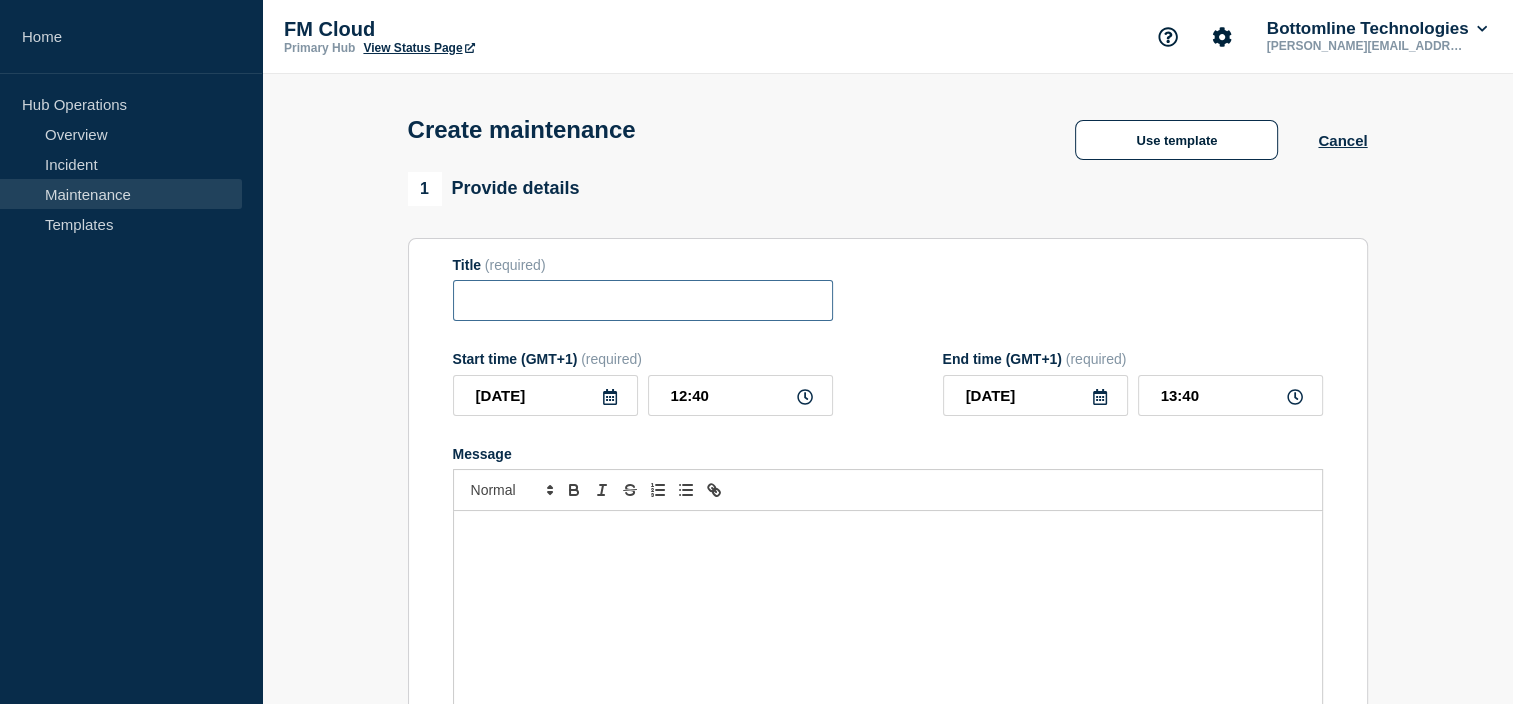 click at bounding box center [643, 300] 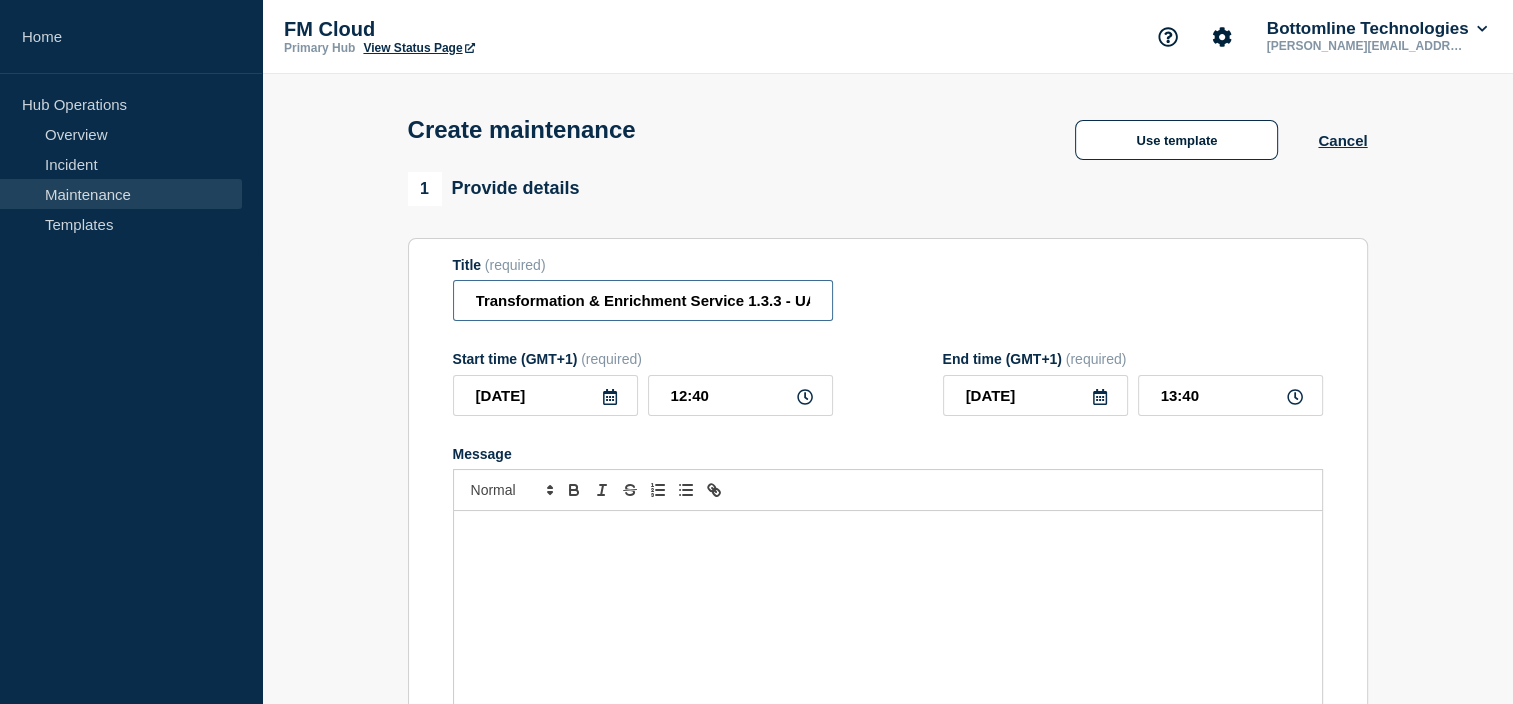 scroll, scrollTop: 0, scrollLeft: 202, axis: horizontal 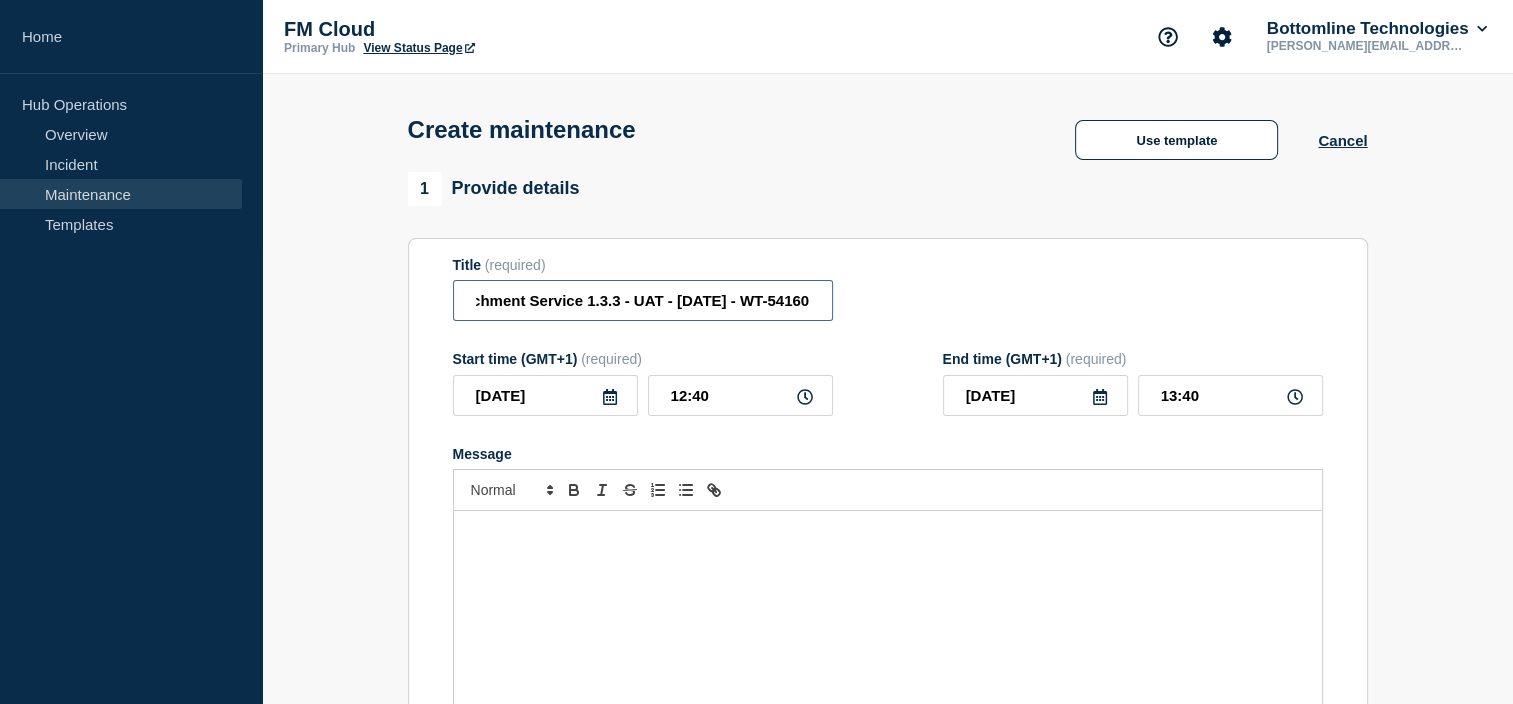 drag, startPoint x: 778, startPoint y: 309, endPoint x: 876, endPoint y: 313, distance: 98.0816 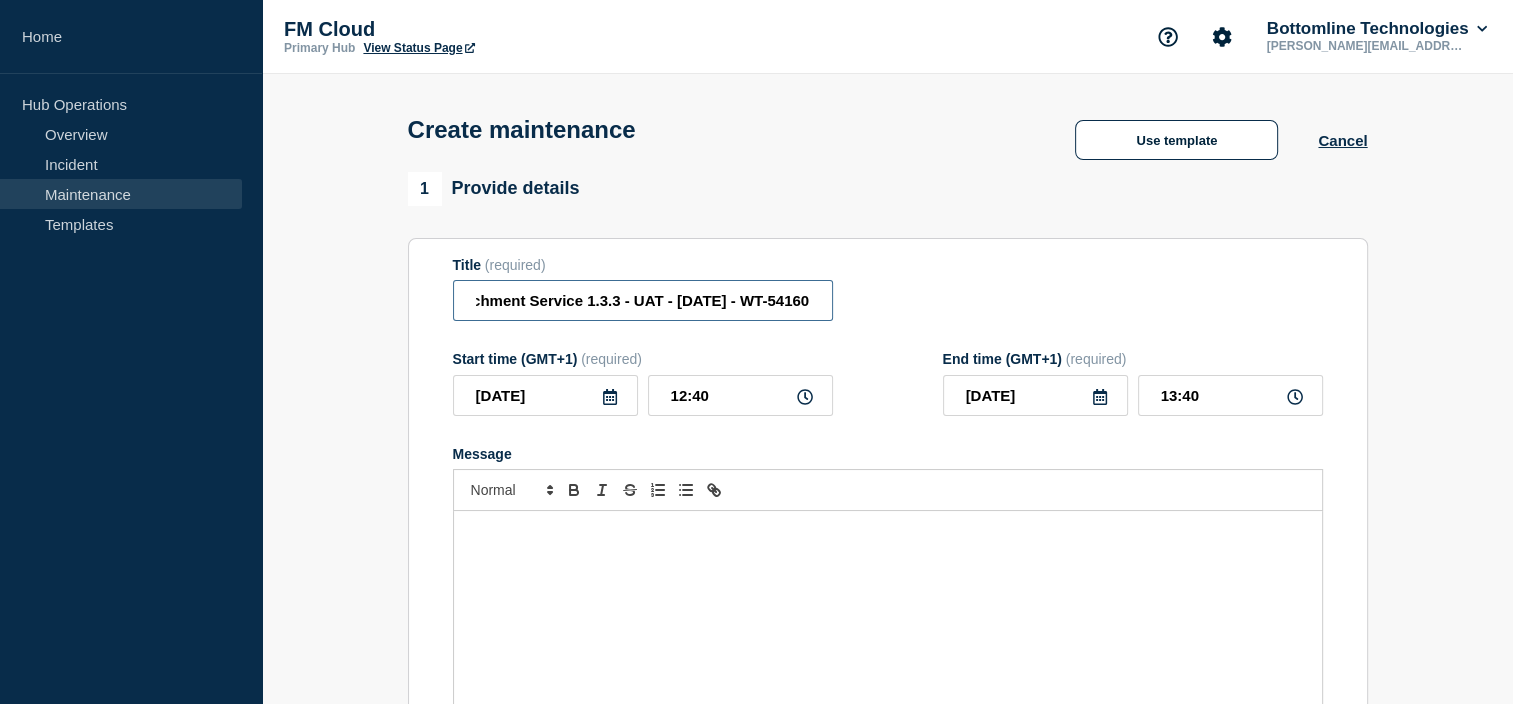 drag, startPoint x: 811, startPoint y: 307, endPoint x: 746, endPoint y: 308, distance: 65.00769 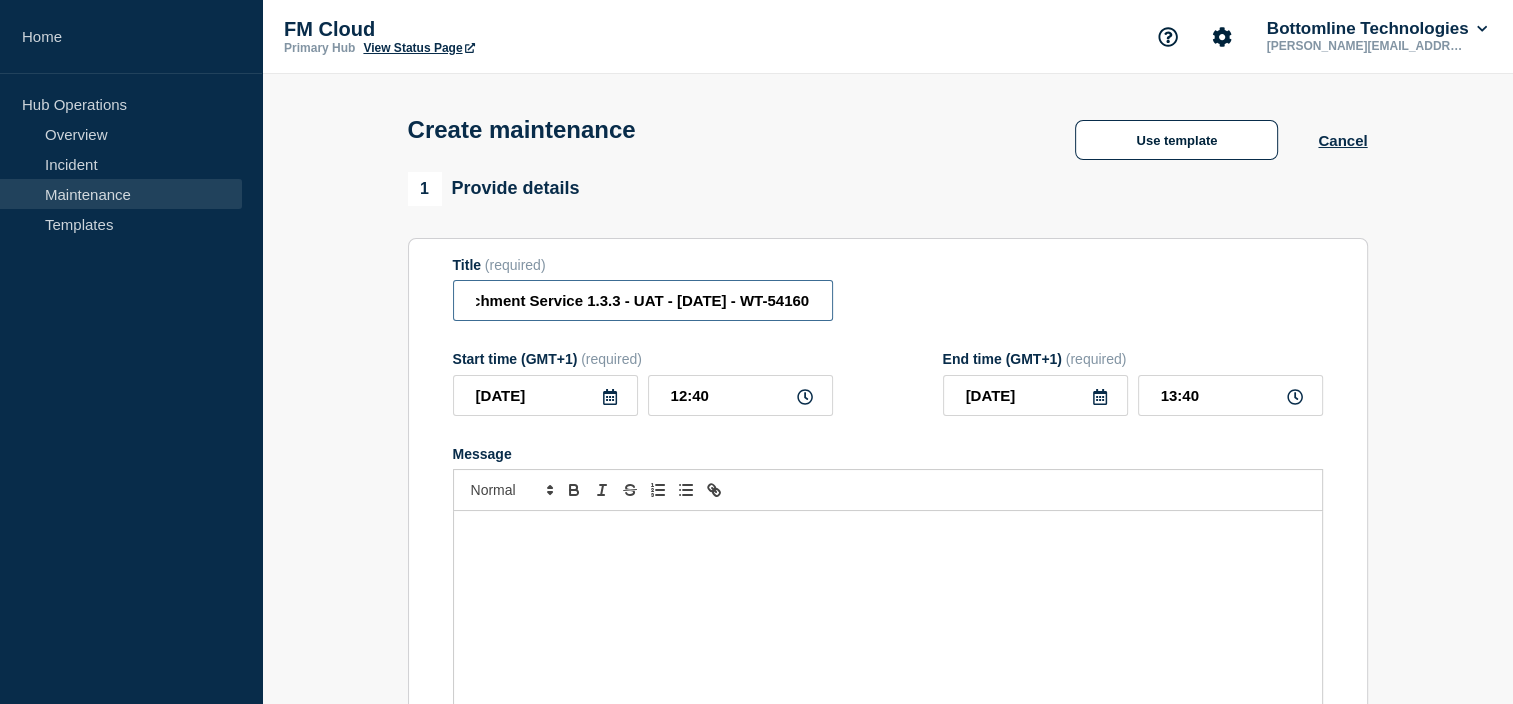 click on "Transformation & Enrichment Service 1.3.3 - UAT - [DATE] - WT-54160" at bounding box center [643, 300] 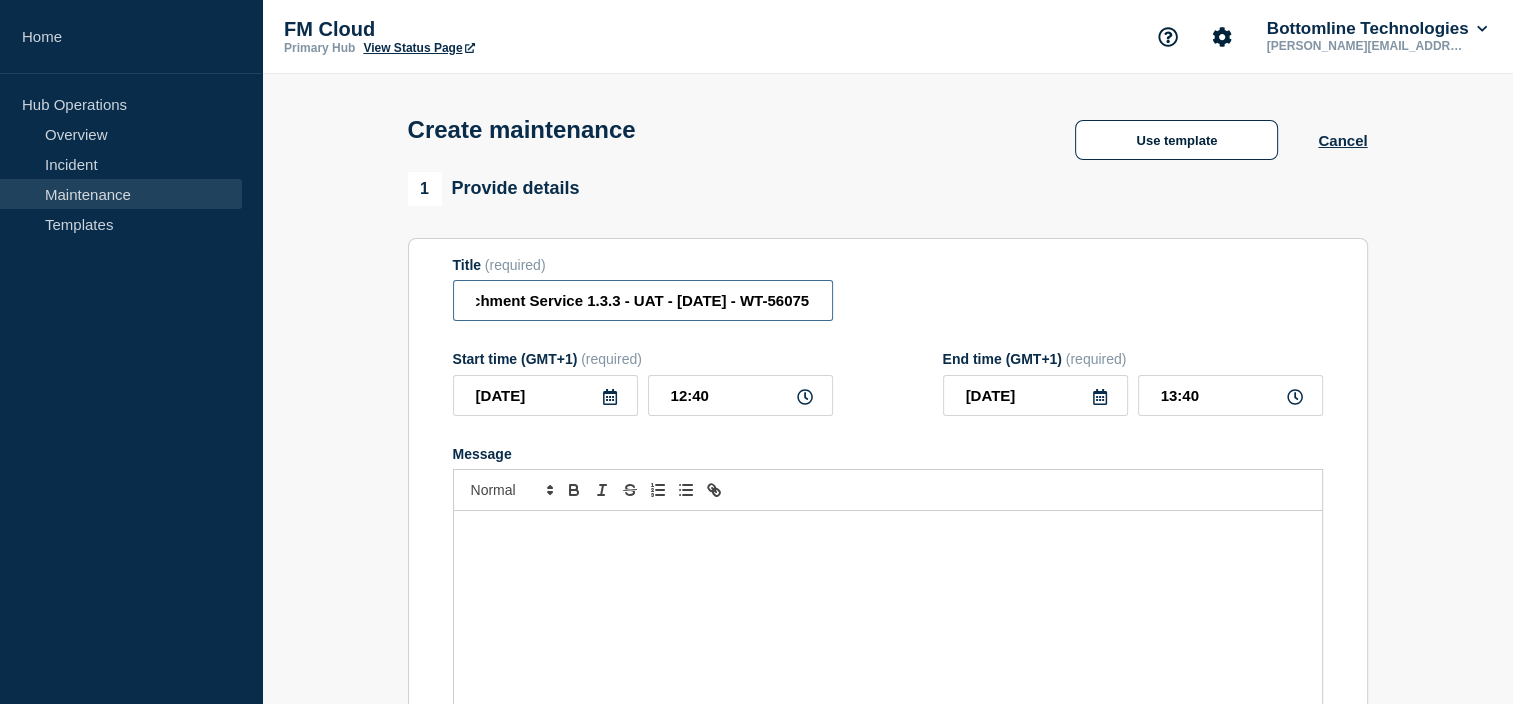 click on "Transformation & Enrichment Service 1.3.3 - UAT - [DATE] - WT-56075" at bounding box center [643, 300] 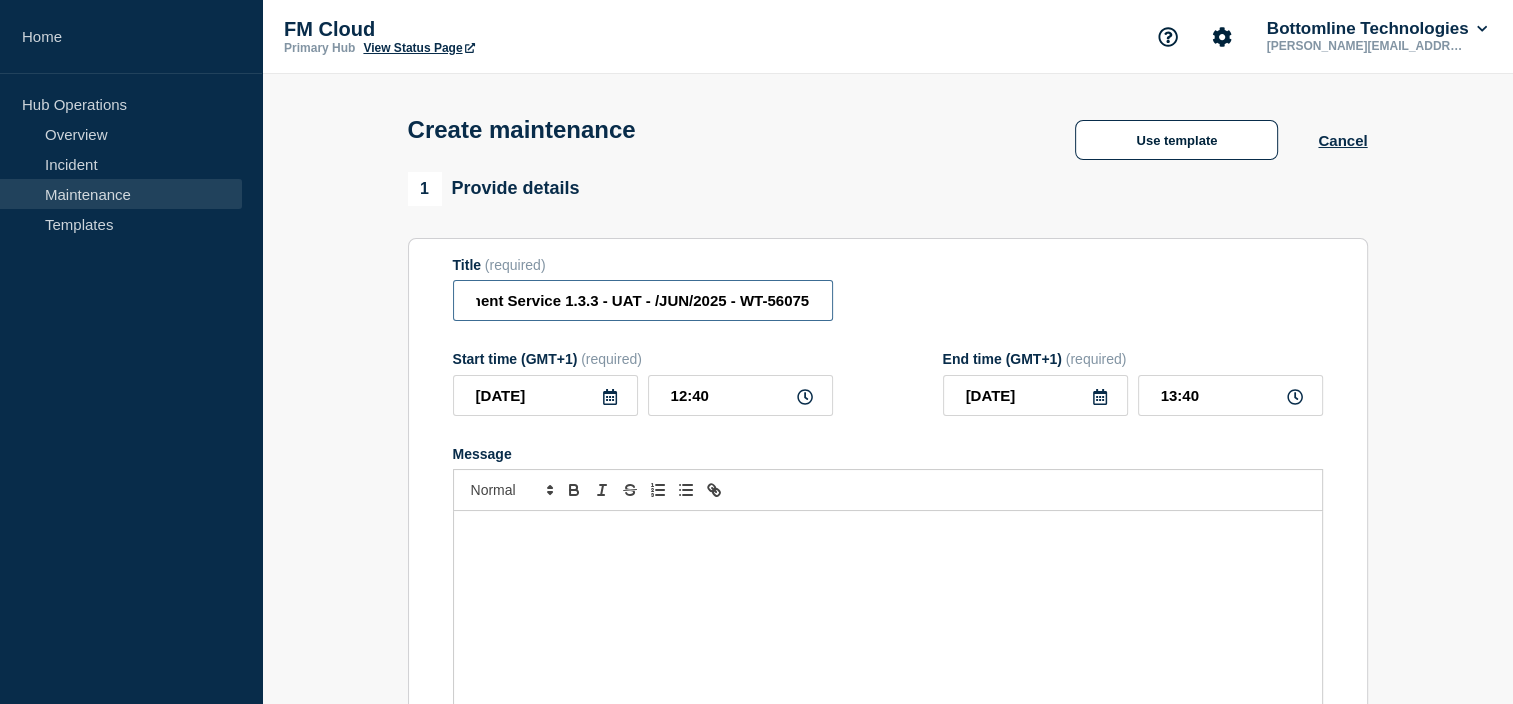 scroll, scrollTop: 0, scrollLeft: 186, axis: horizontal 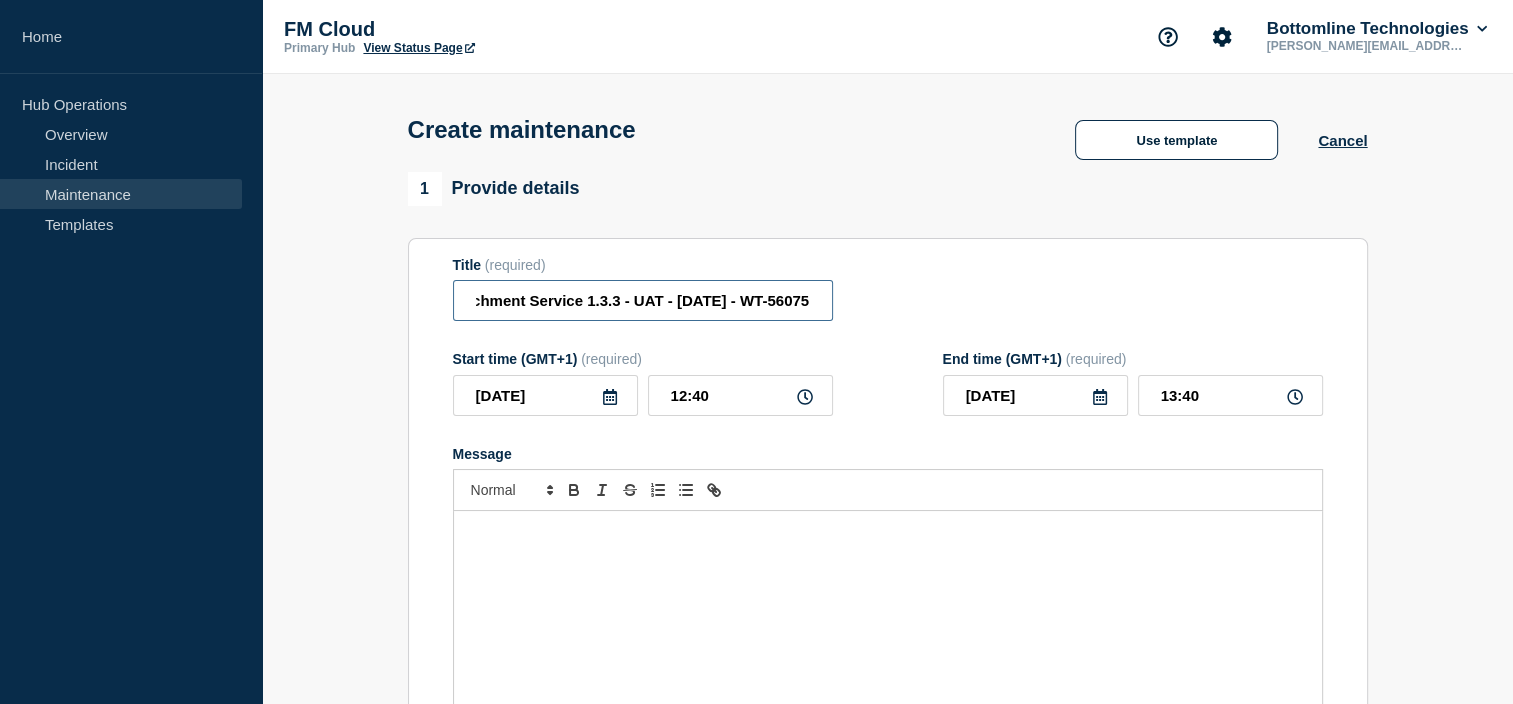 click on "Transformation & Enrichment Service 1.3.3 - UAT - [DATE] - WT-56075" at bounding box center (643, 300) 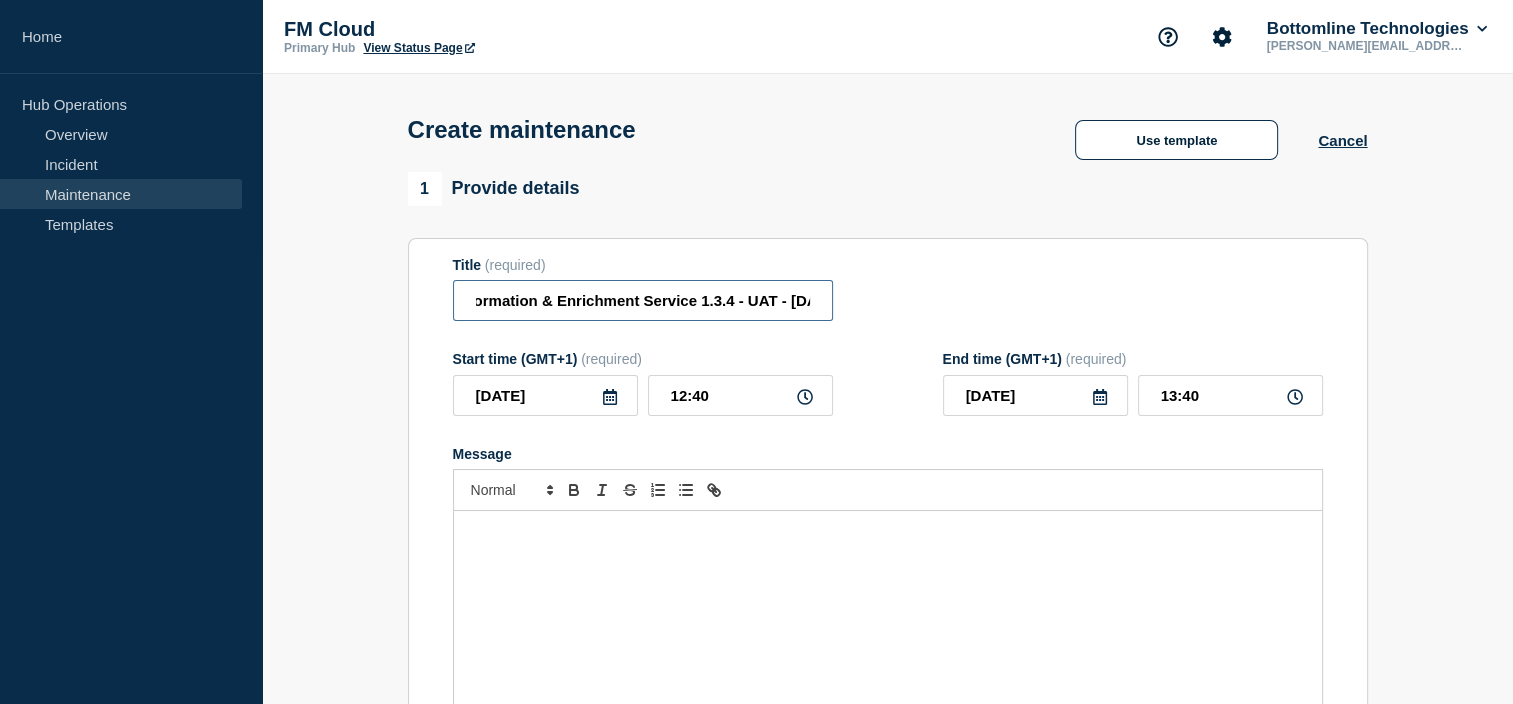 scroll, scrollTop: 0, scrollLeft: 0, axis: both 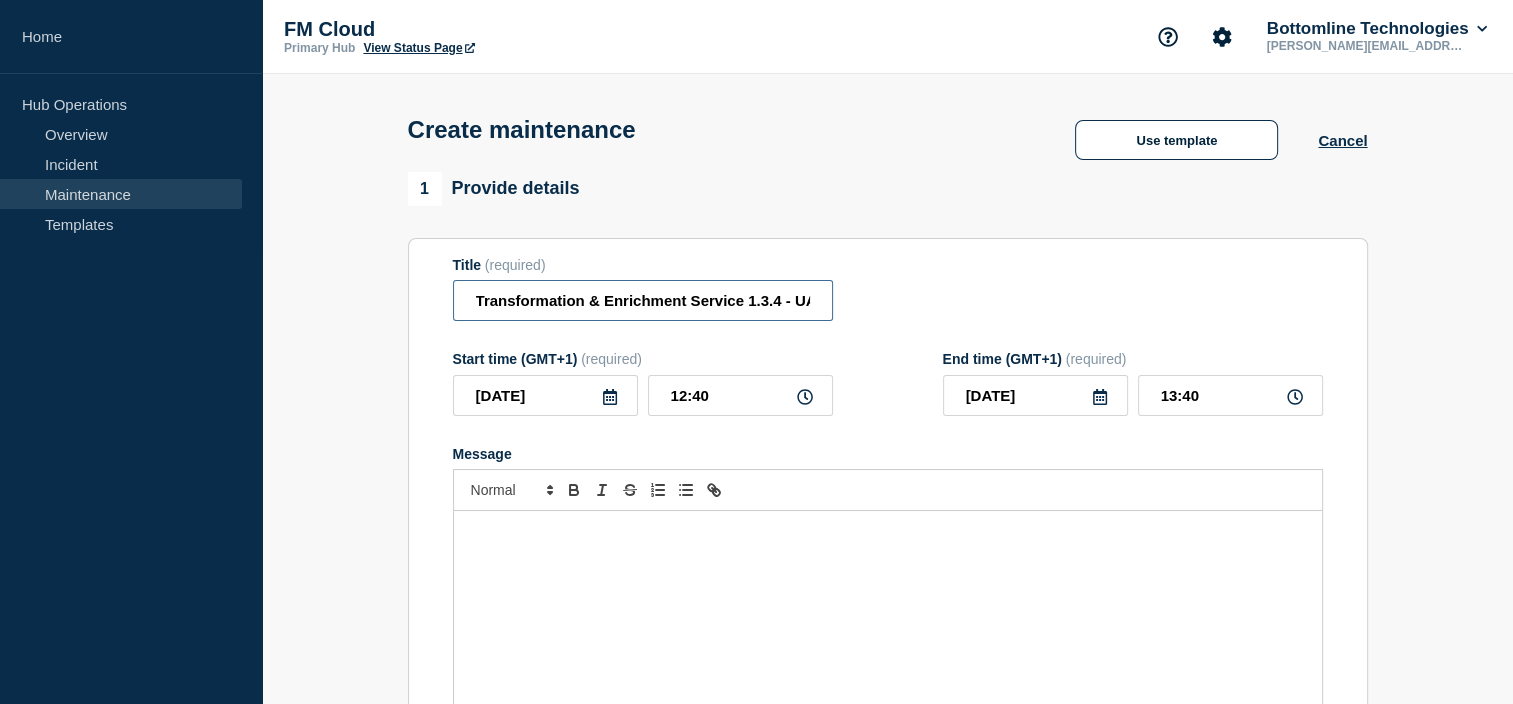 drag, startPoint x: 573, startPoint y: 312, endPoint x: 440, endPoint y: 307, distance: 133.09395 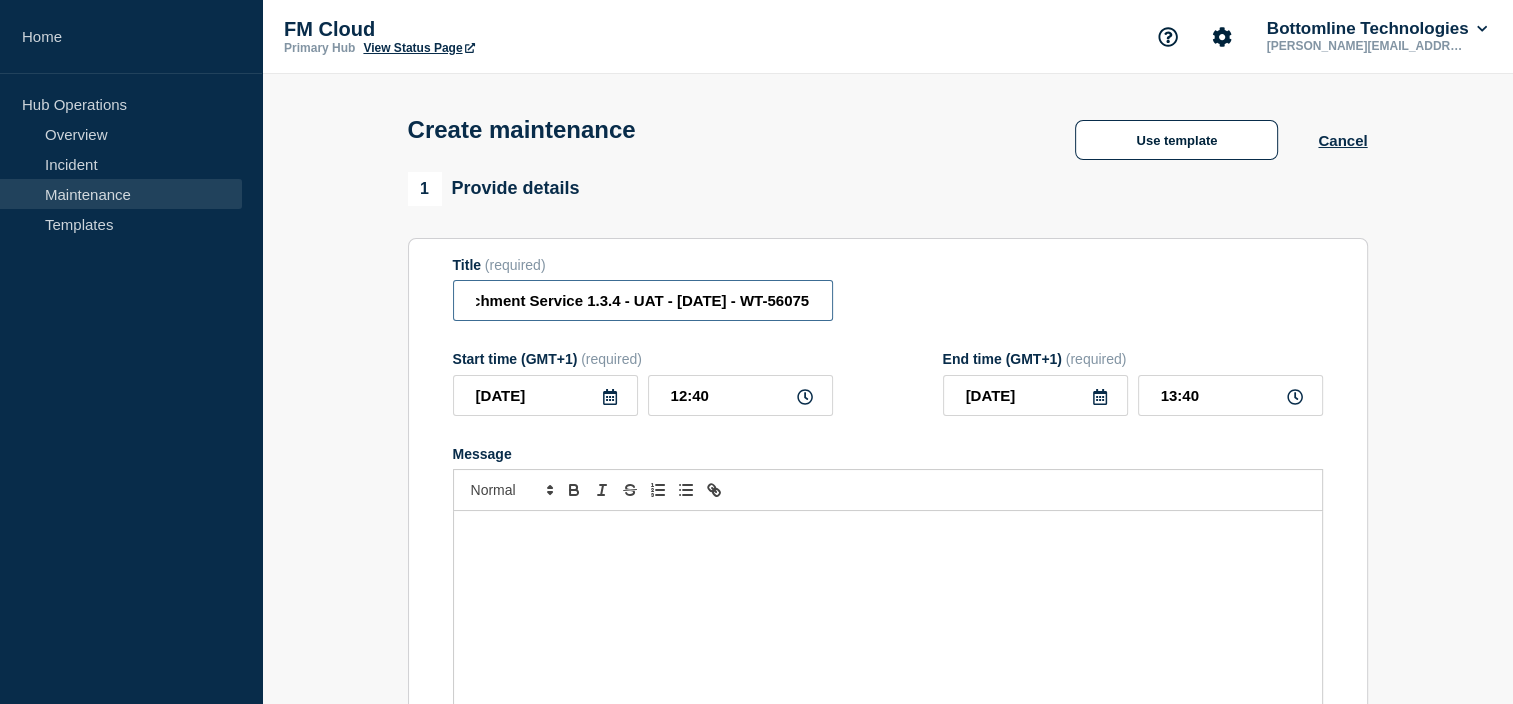 drag, startPoint x: 710, startPoint y: 302, endPoint x: 856, endPoint y: 308, distance: 146.12323 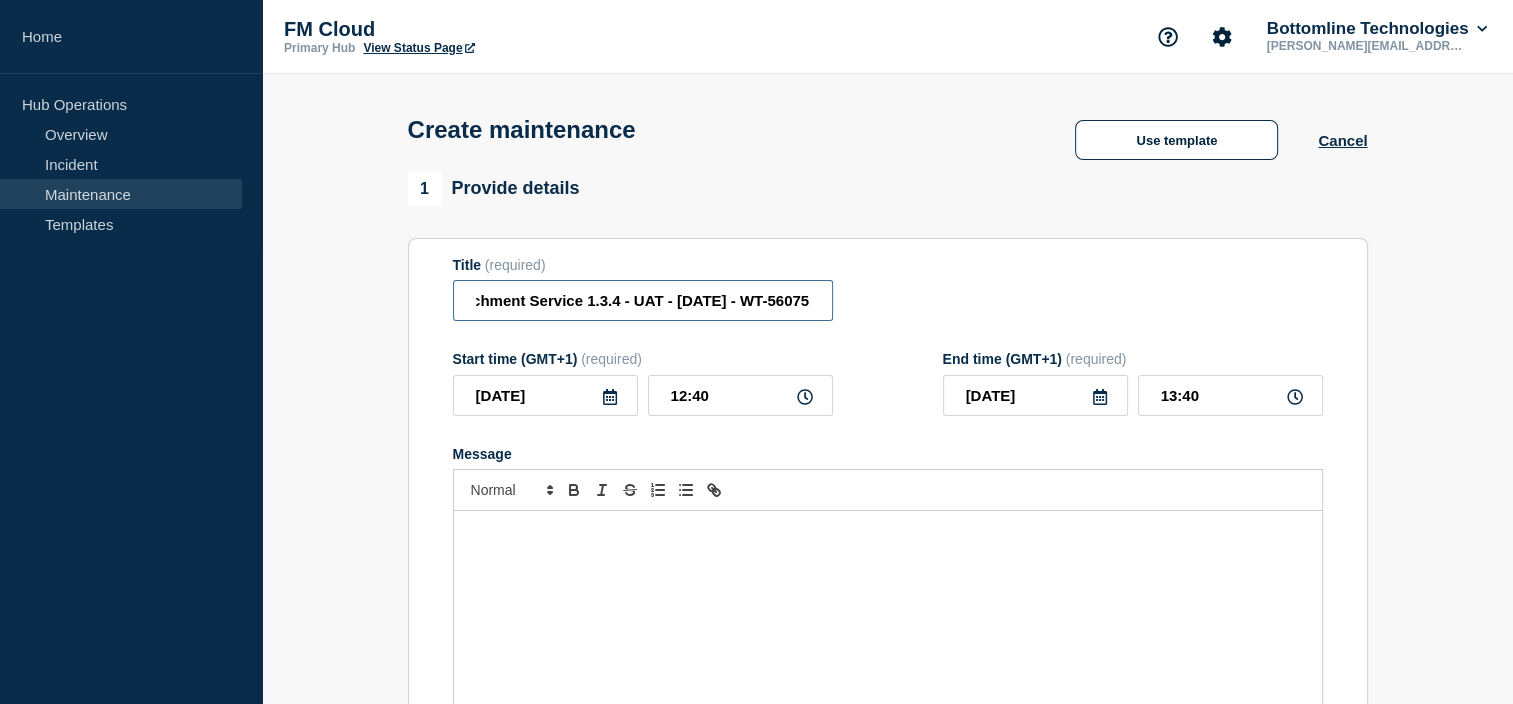 type on "Transformation & Enrichment Service 1.3.4 - UAT - [DATE] - WT-56075" 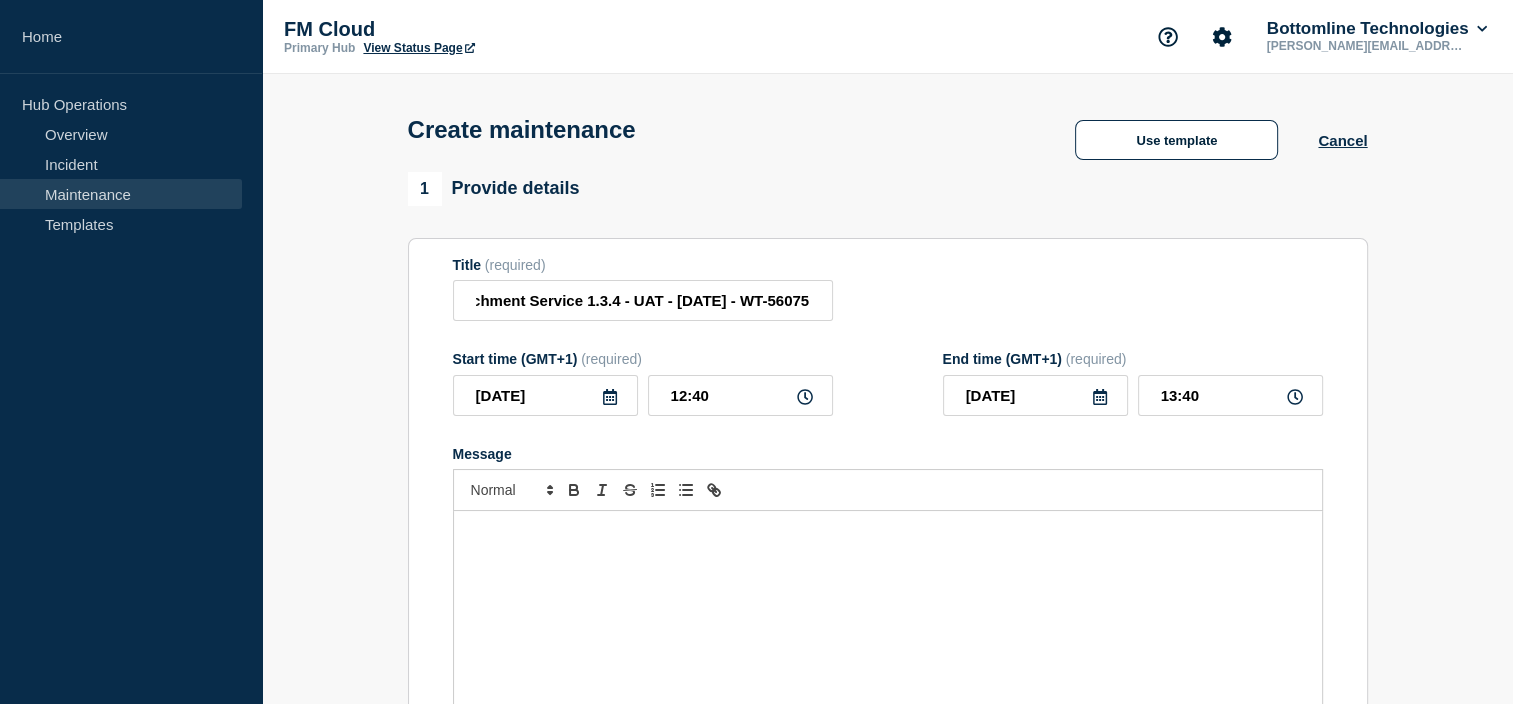 scroll, scrollTop: 0, scrollLeft: 0, axis: both 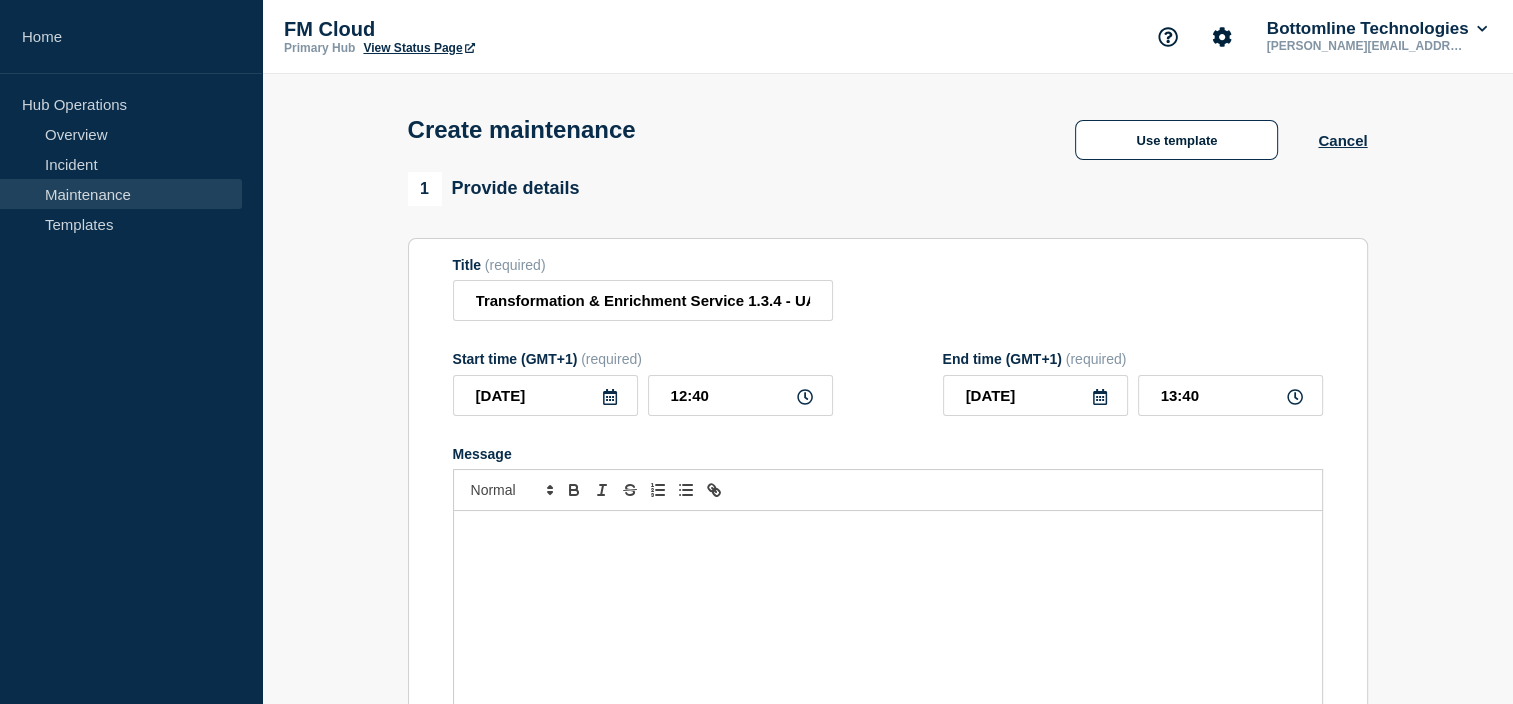click 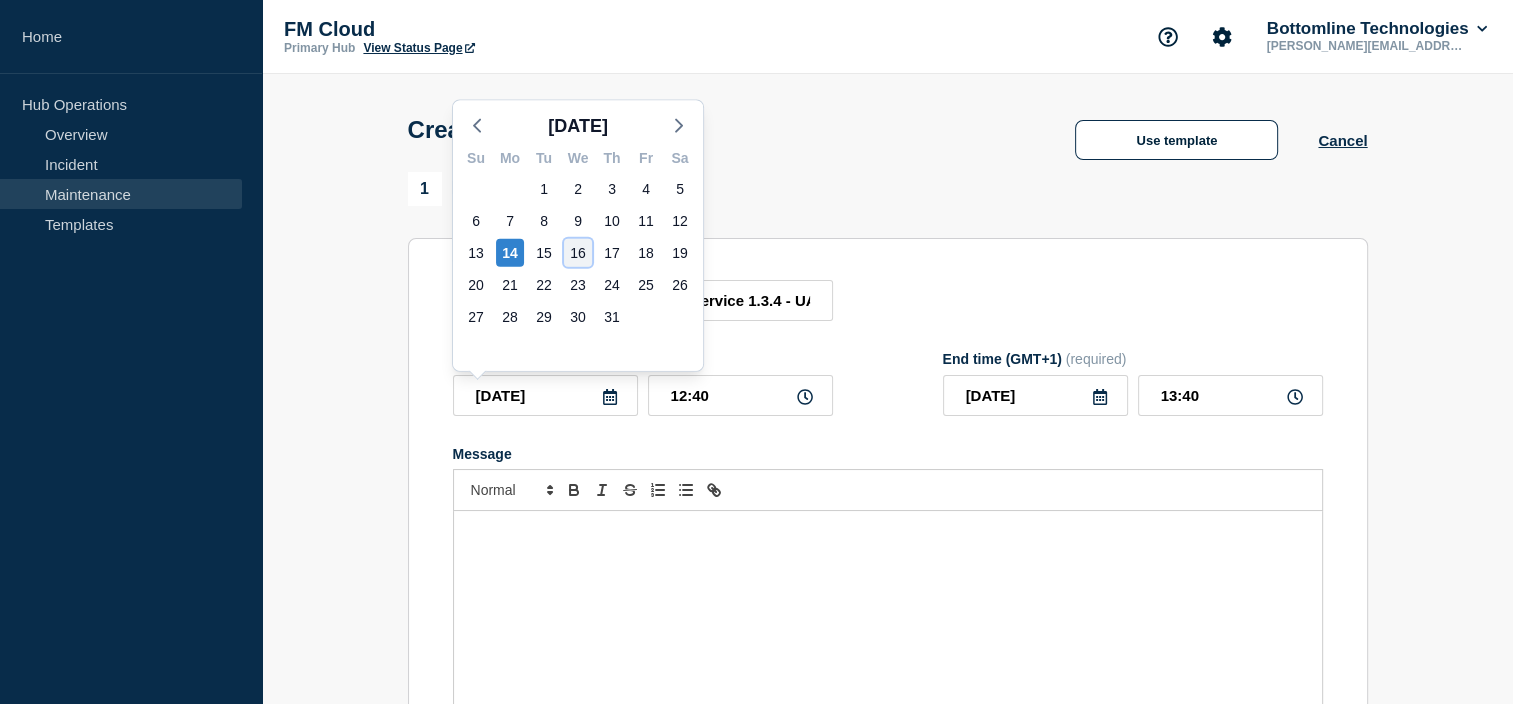 click on "16" 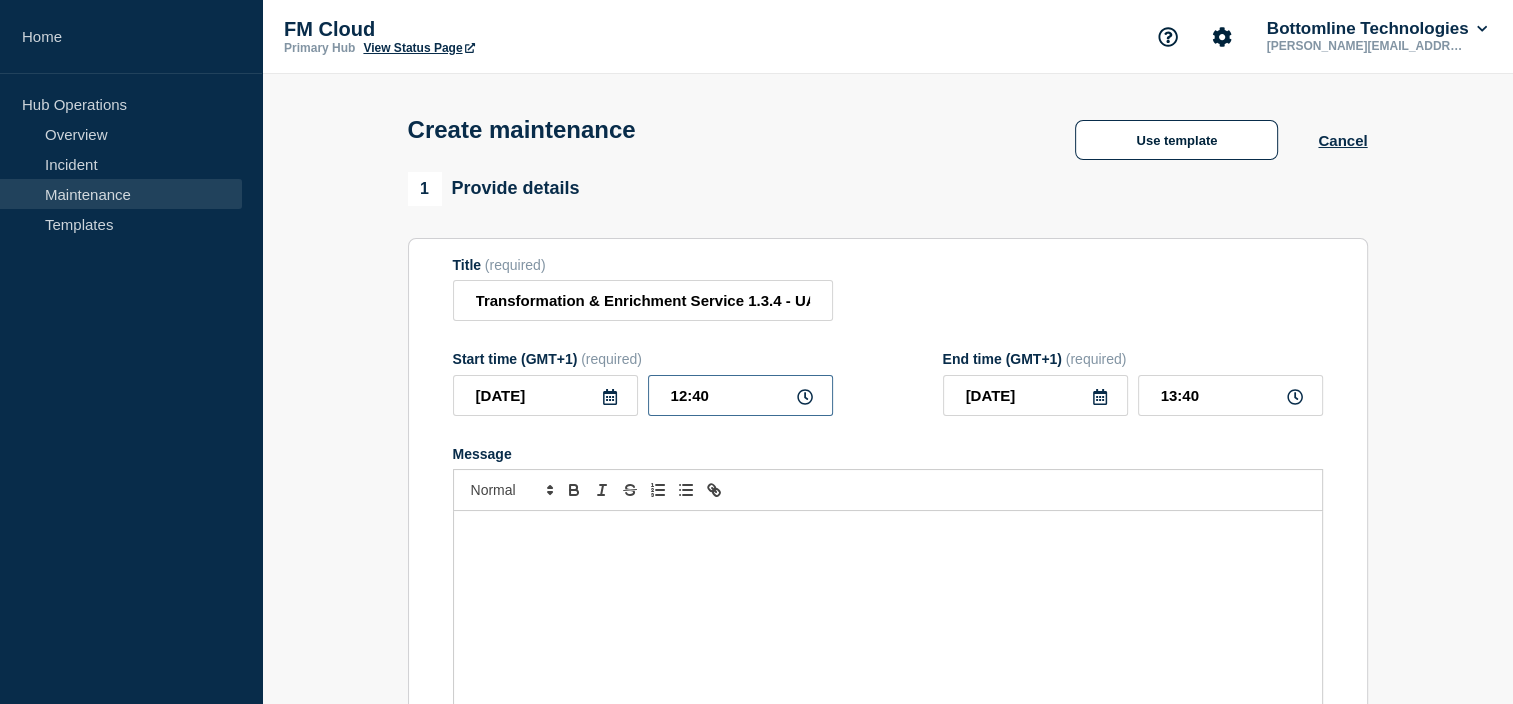 click on "12:40" at bounding box center [740, 395] 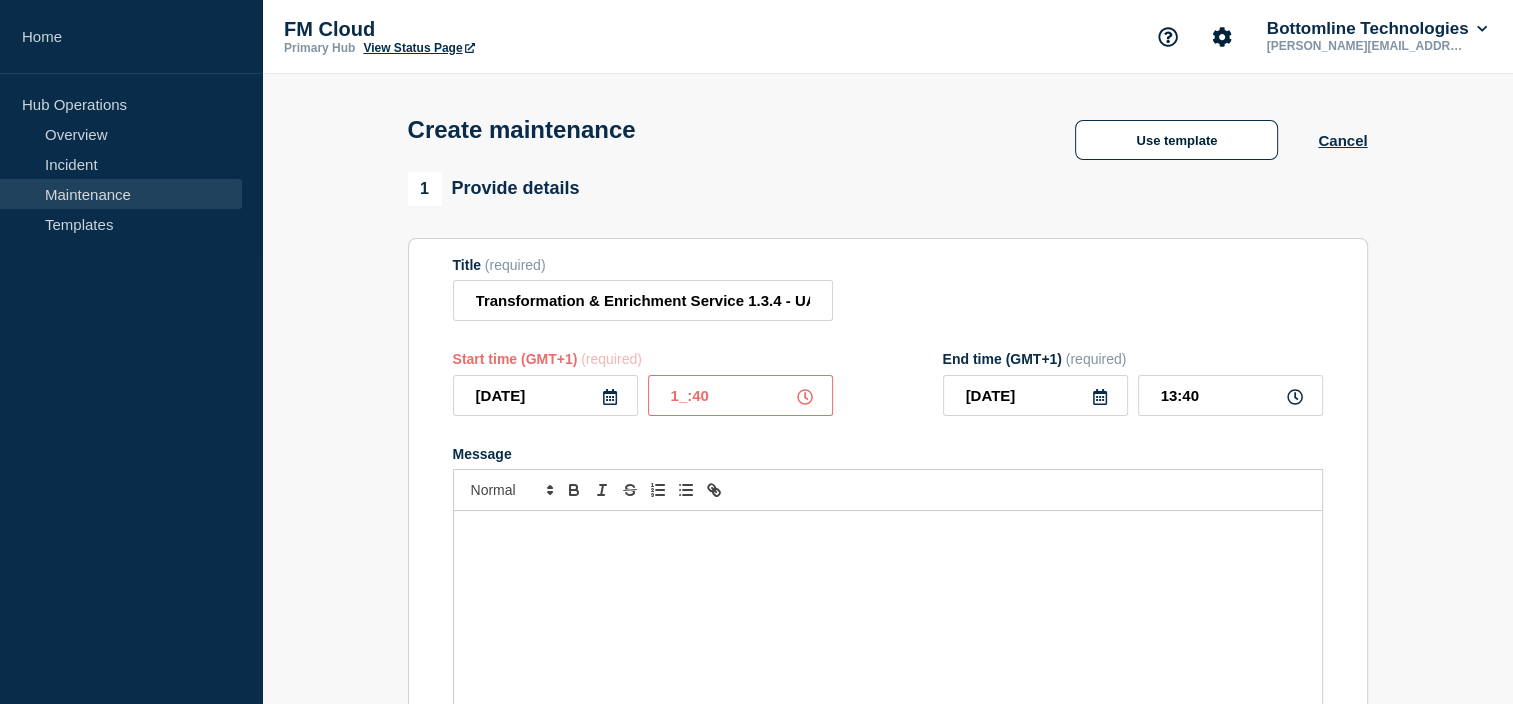 type on "14:40" 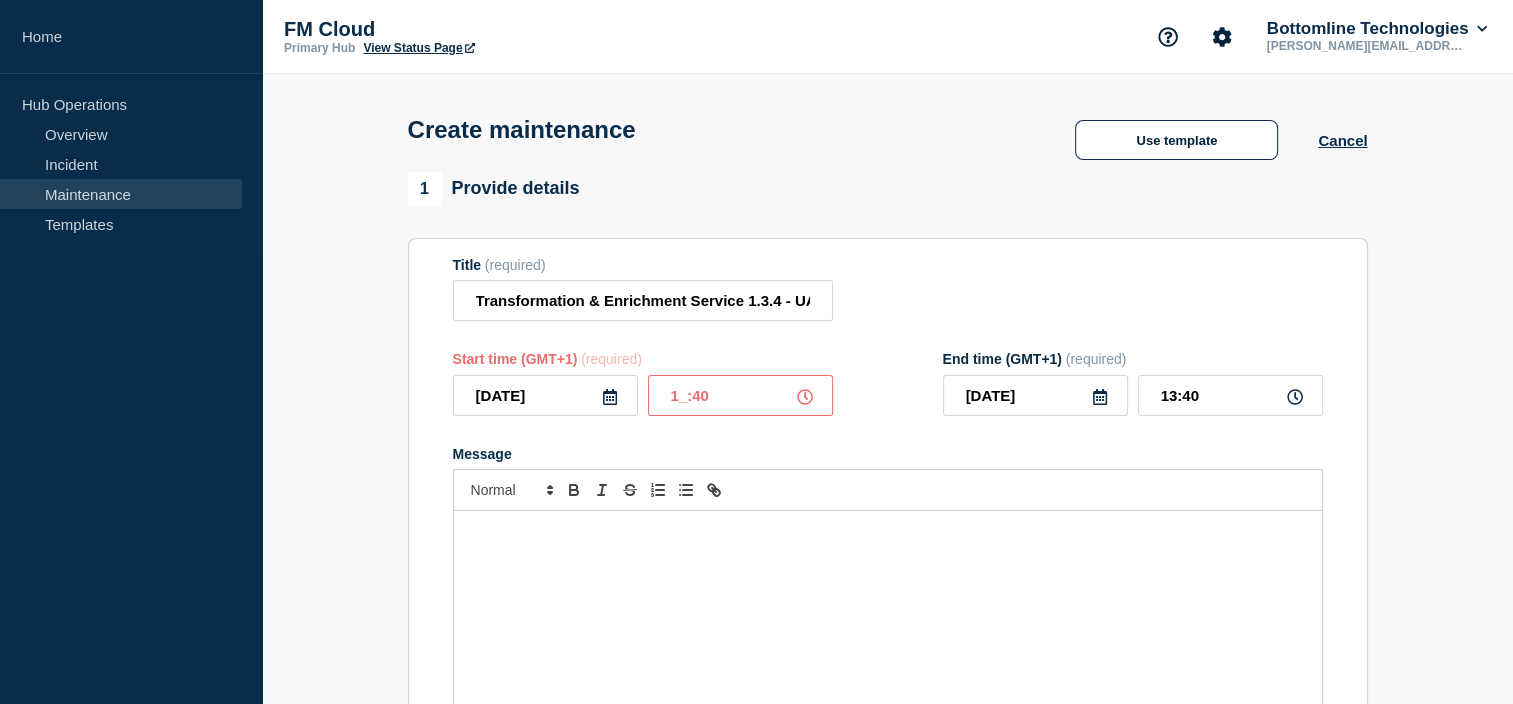 type on "15:40" 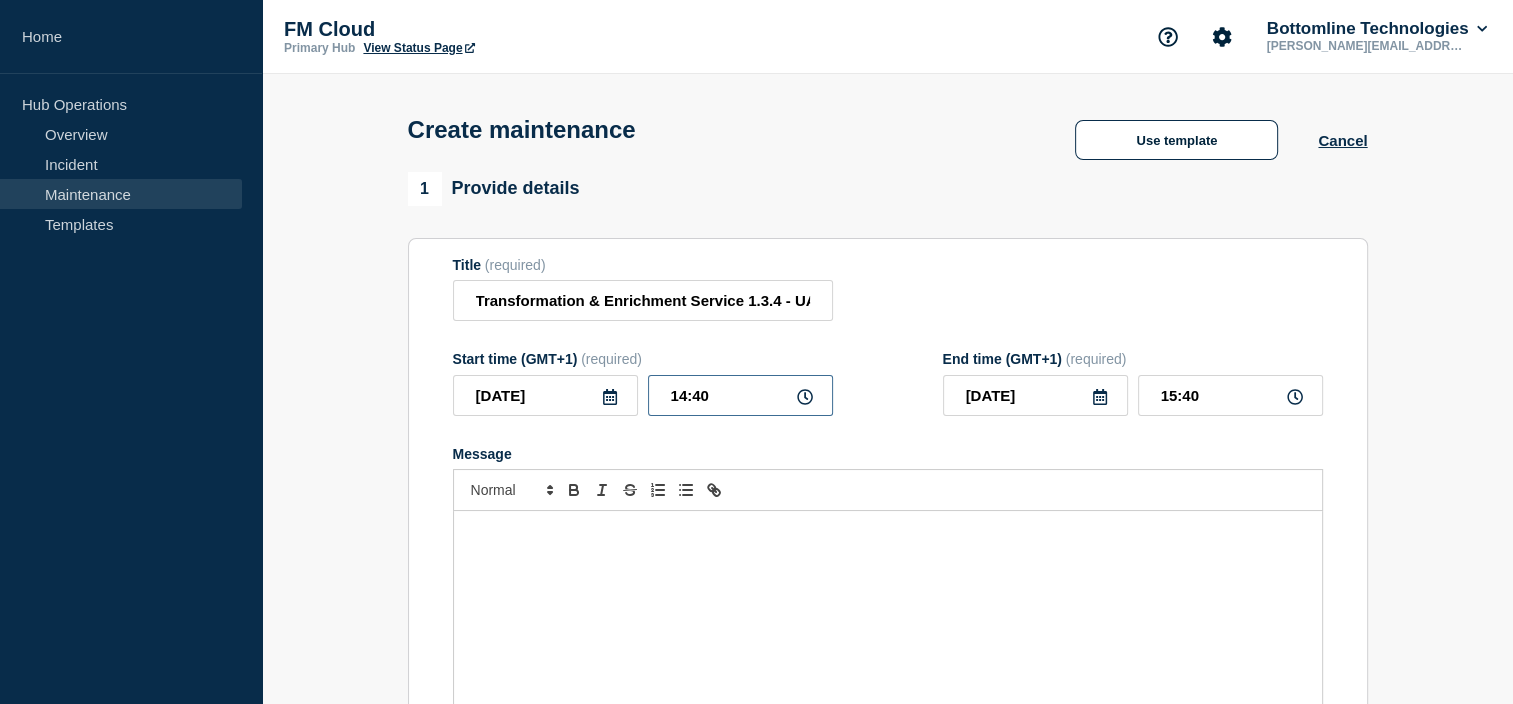 click on "14:40" at bounding box center (740, 395) 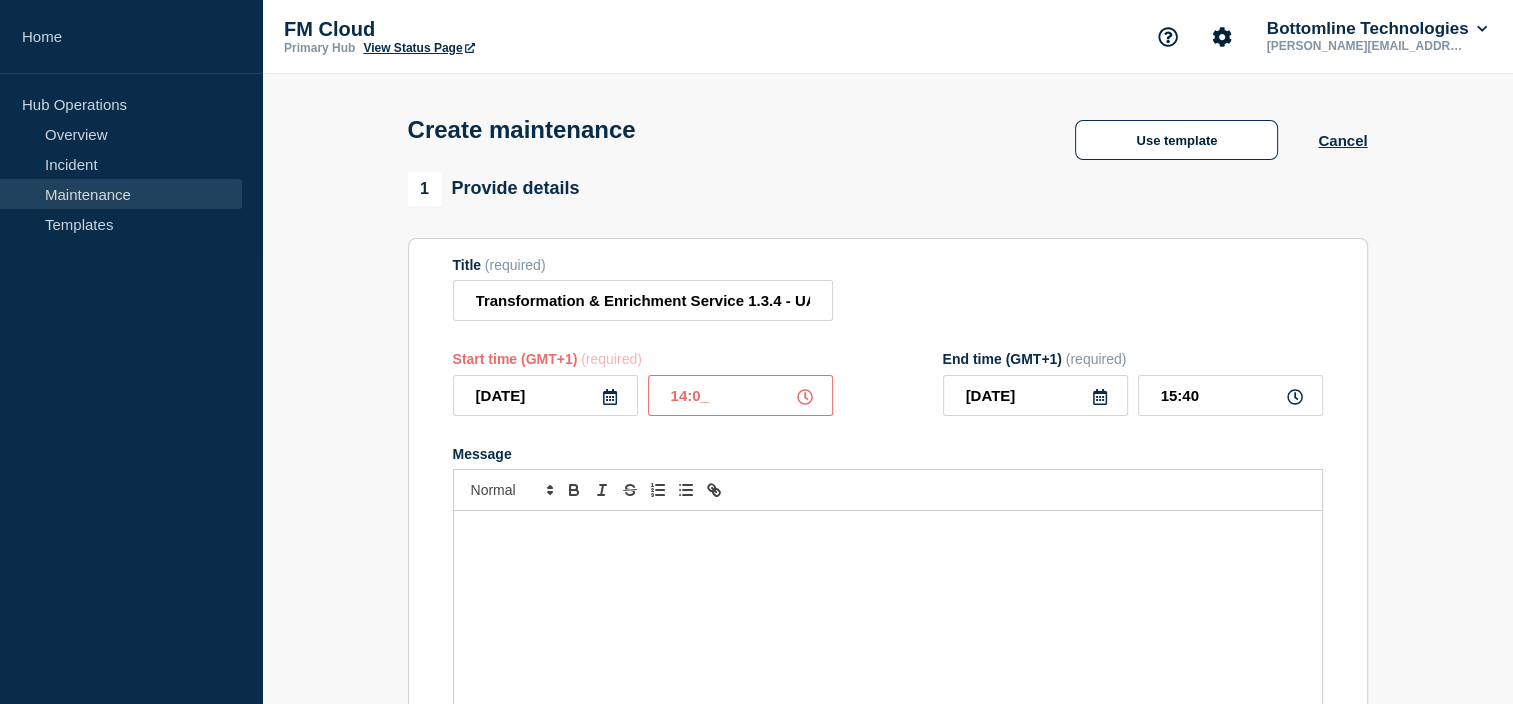 type on "14:00" 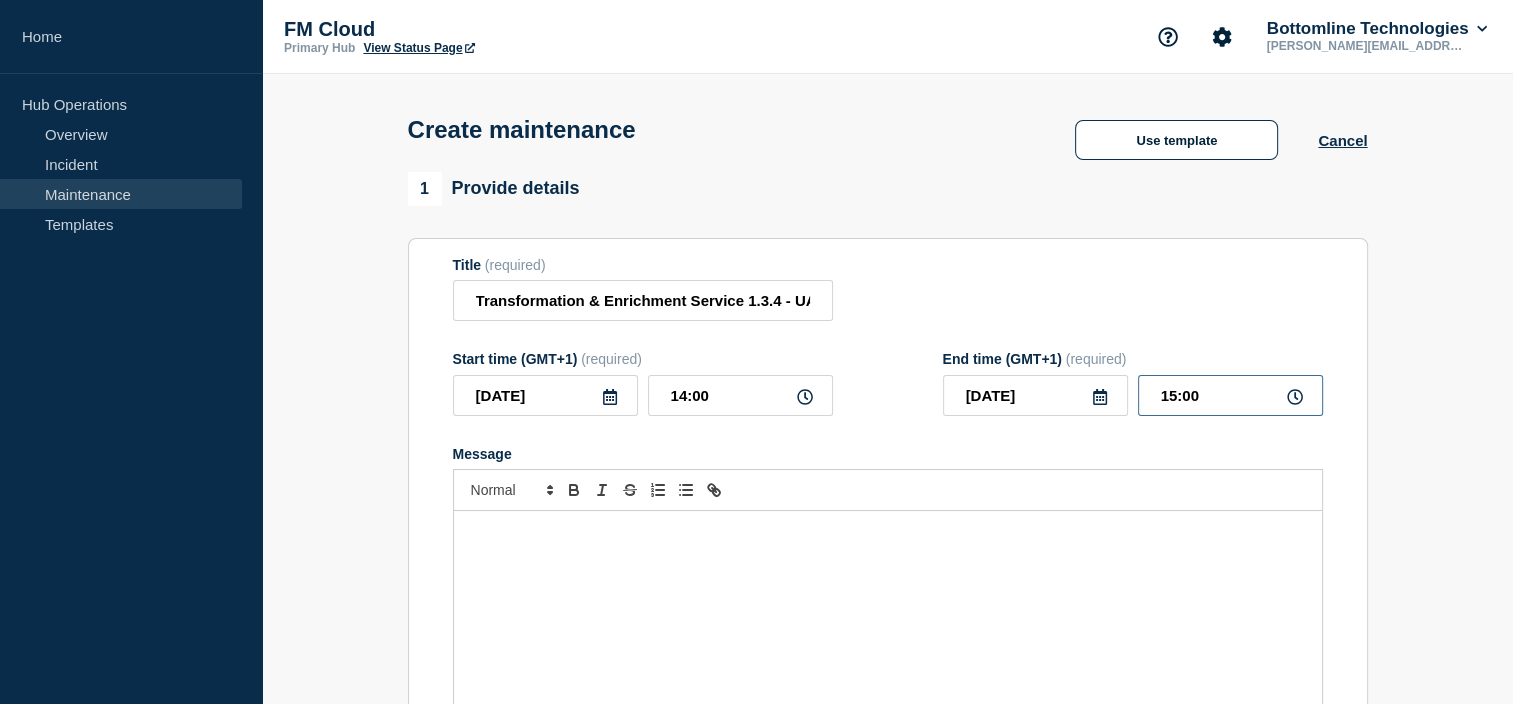 click on "15:00" at bounding box center (1230, 395) 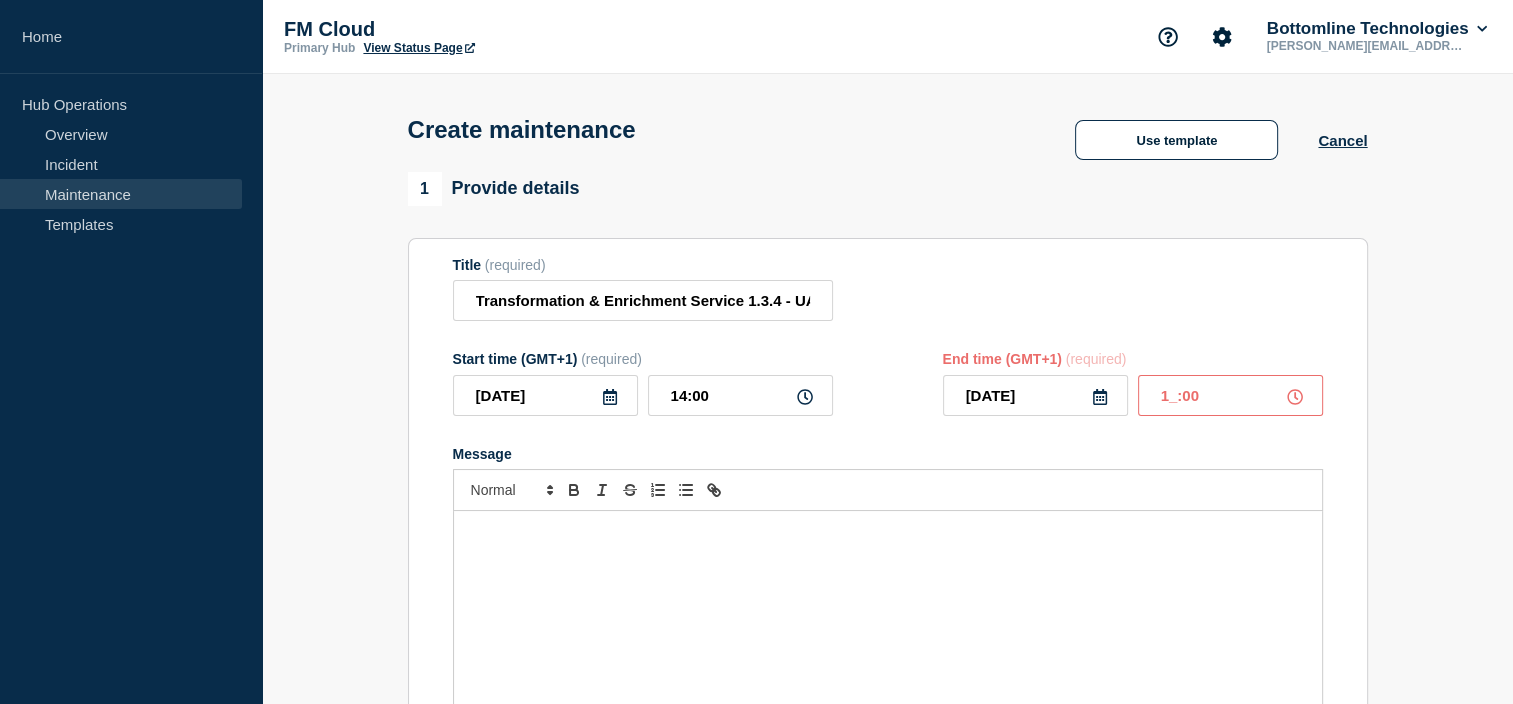 type on "16:00" 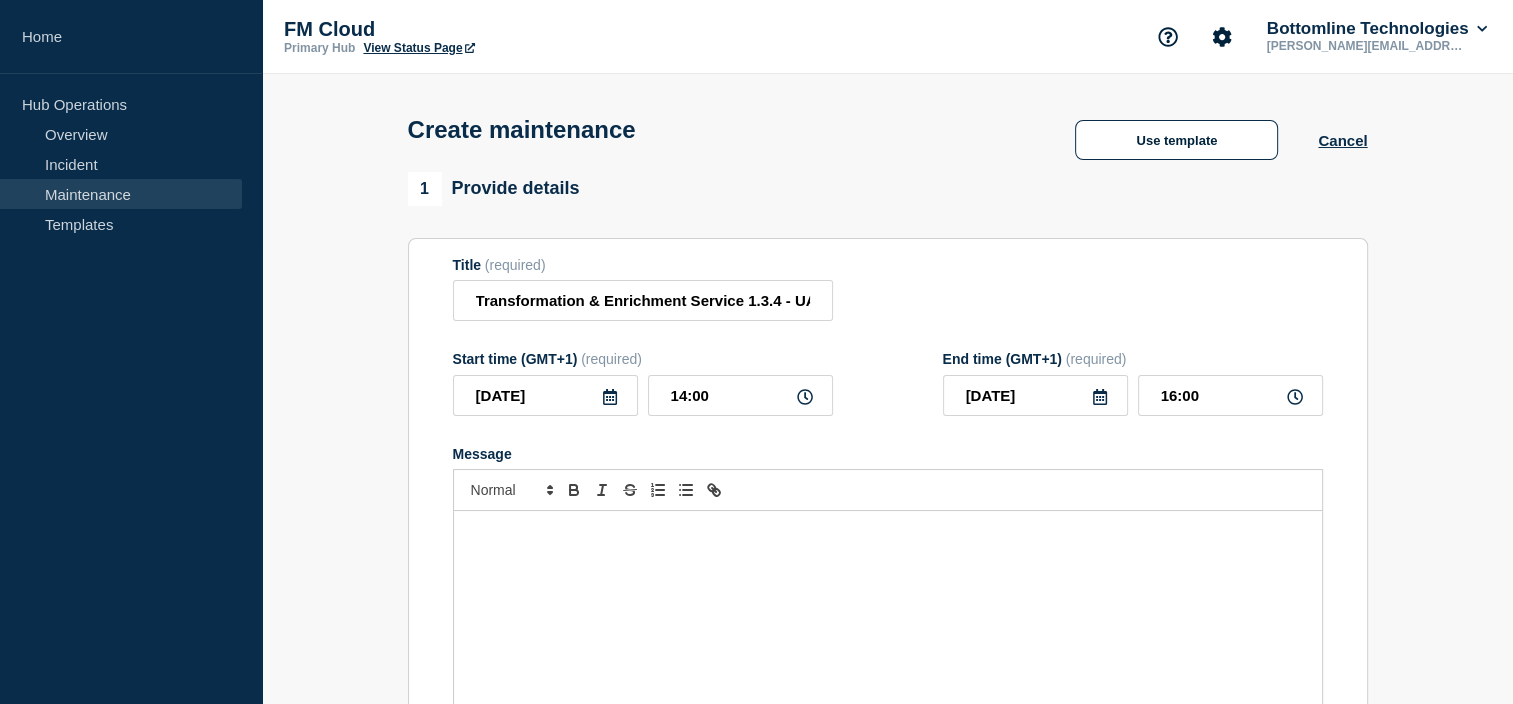 click at bounding box center (888, 631) 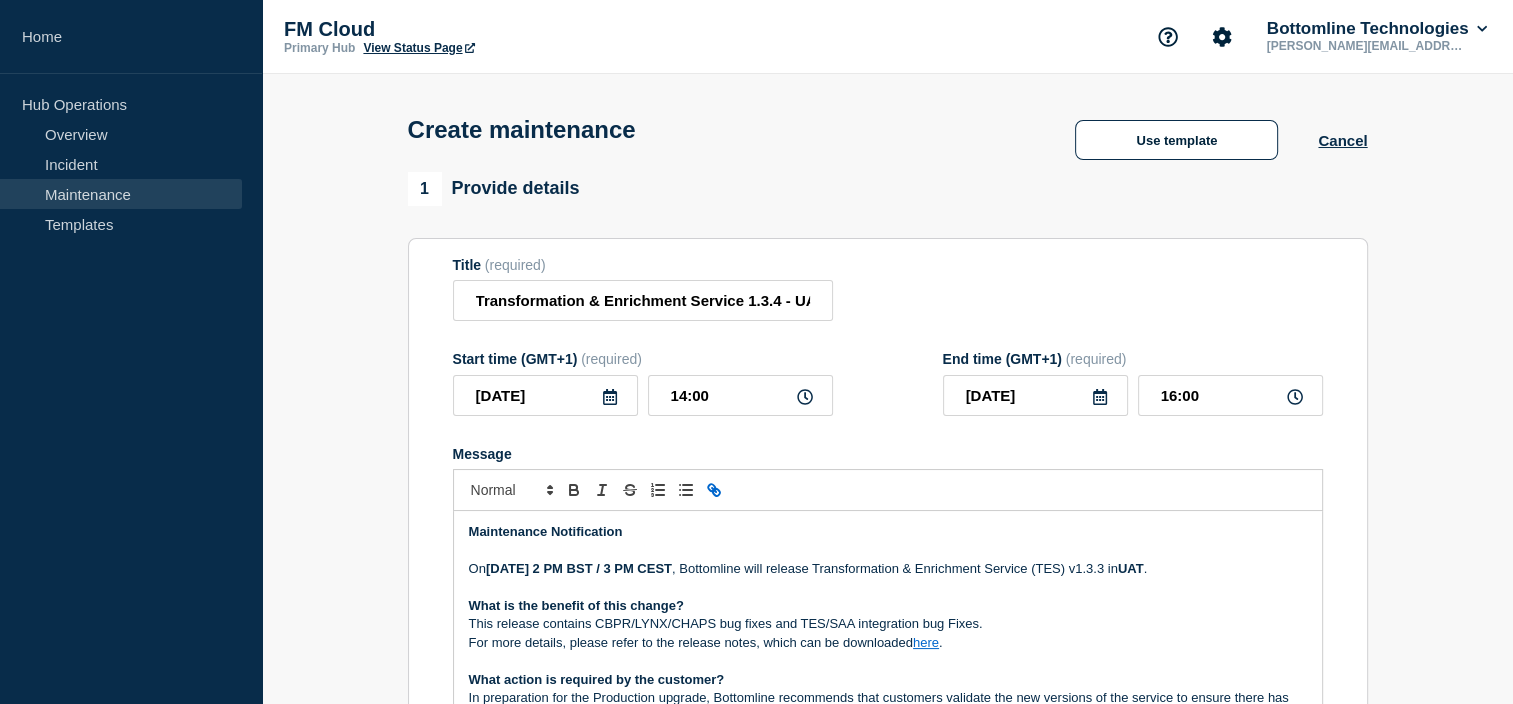 scroll, scrollTop: 212, scrollLeft: 0, axis: vertical 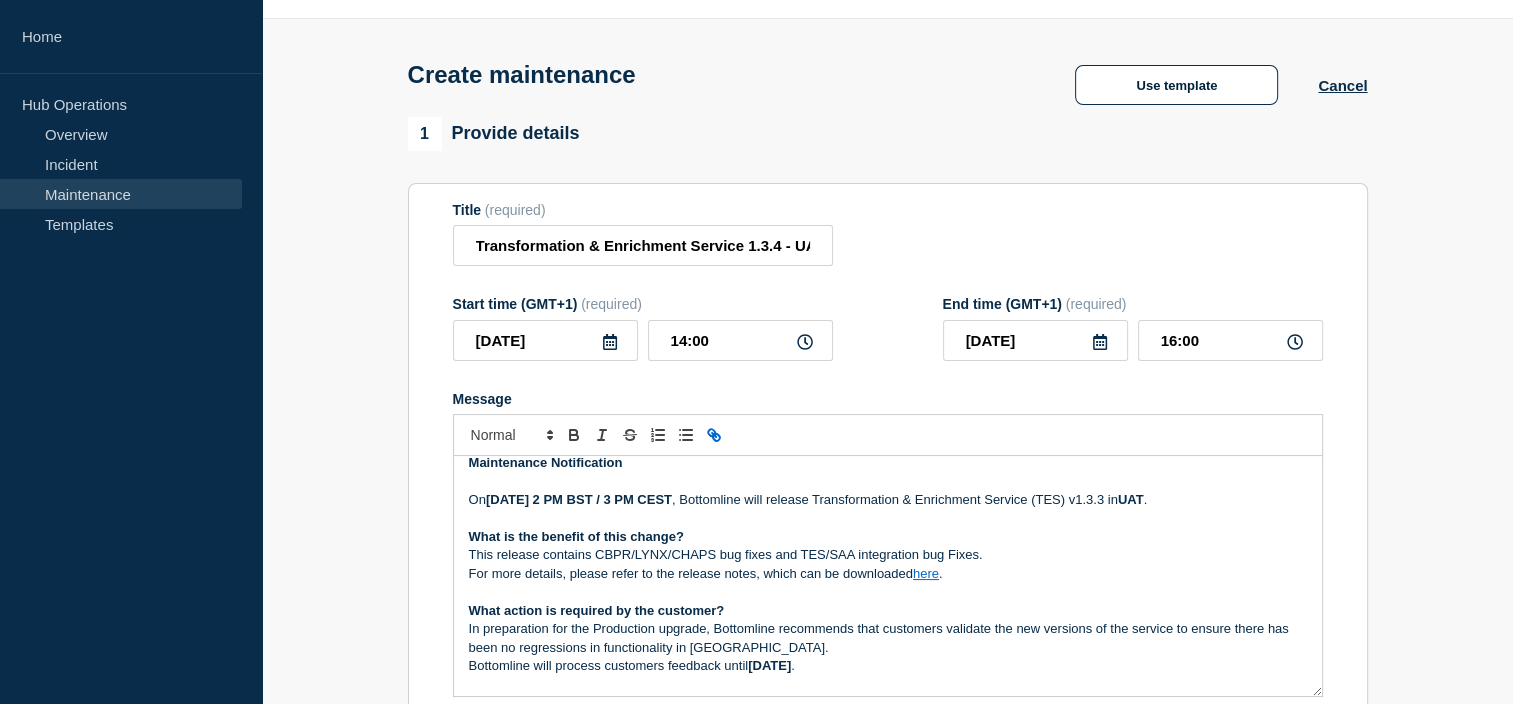 click on "[DATE] 2 PM BST / 3 PM CEST" at bounding box center (579, 499) 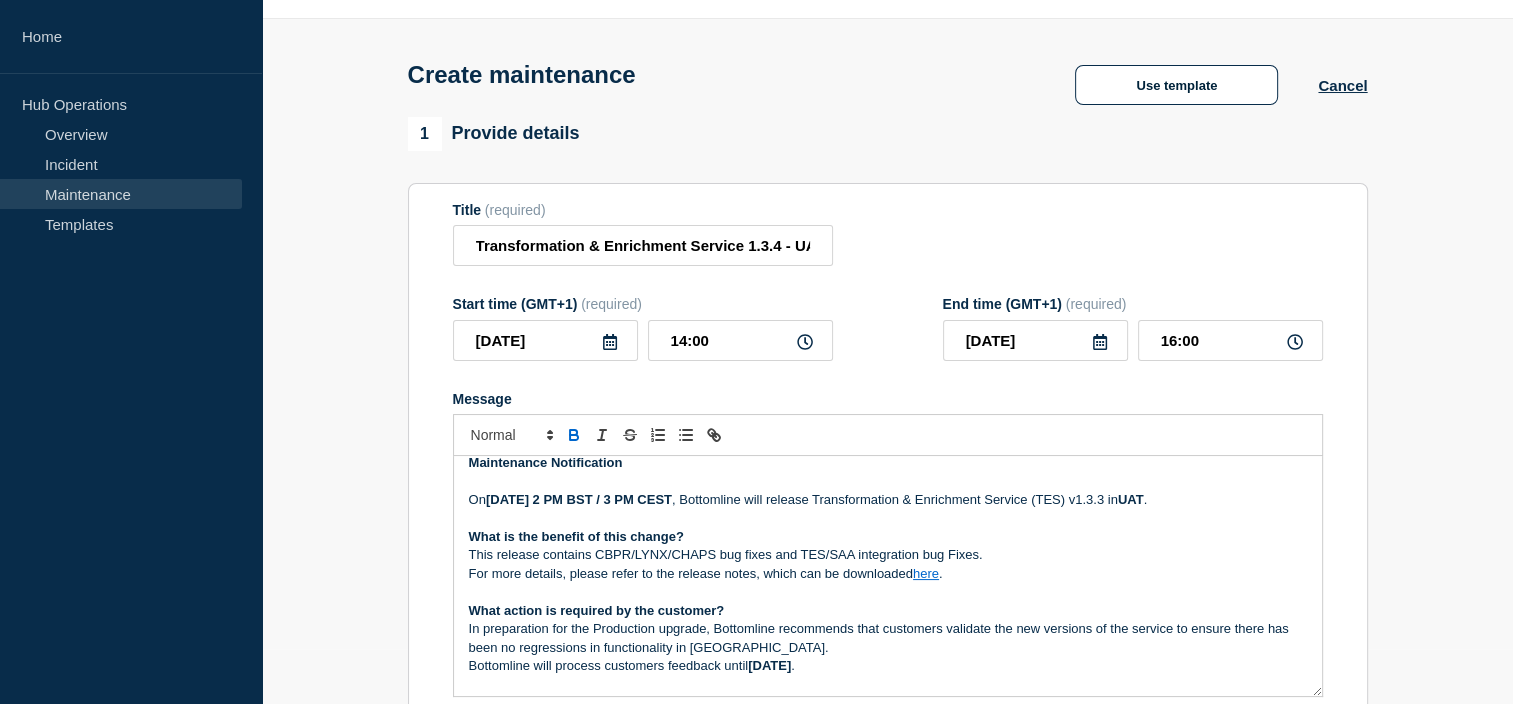 type 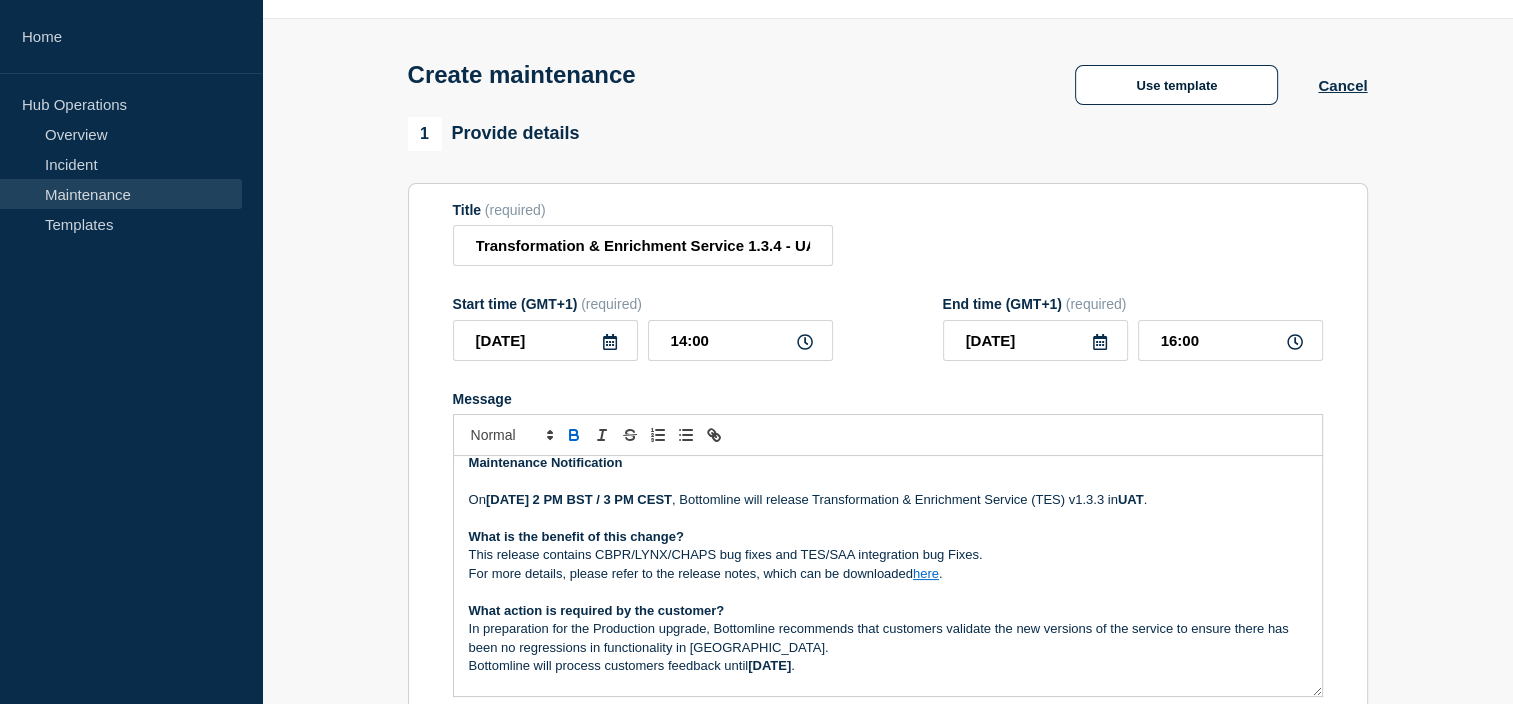 click on "[DATE] 2 PM BST / 3 PM CEST" at bounding box center (579, 499) 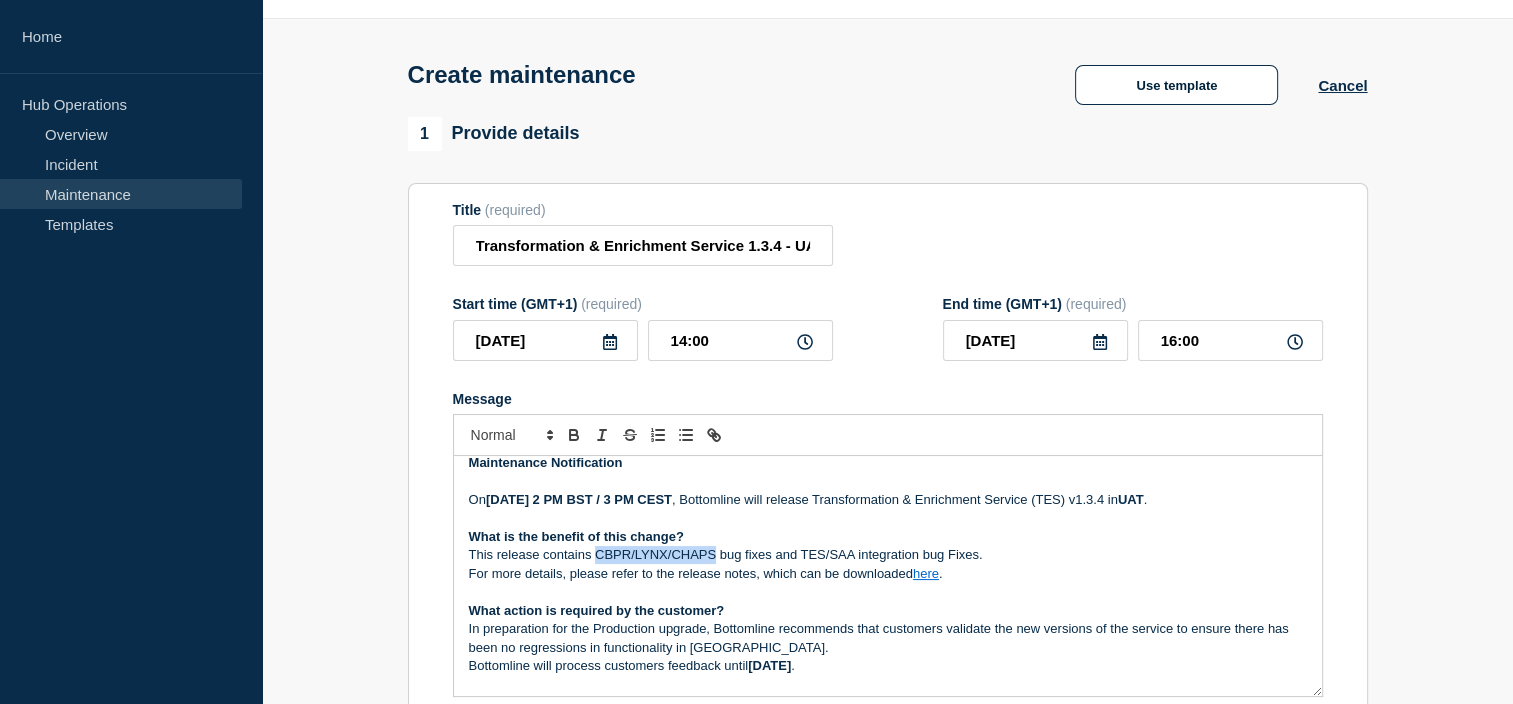 drag, startPoint x: 713, startPoint y: 562, endPoint x: 598, endPoint y: 556, distance: 115.15642 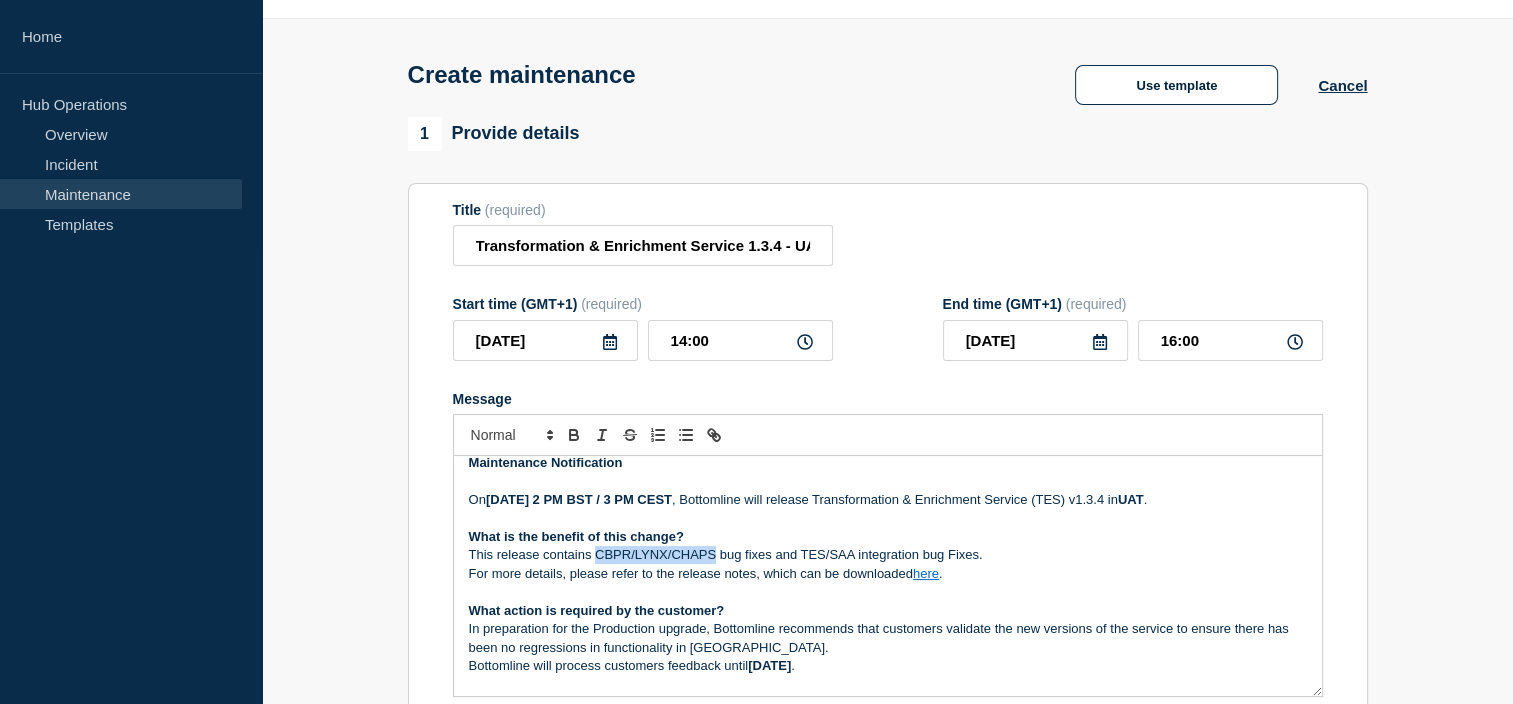 click on "This release contains CBPR/LYNX/CHAPS bug fixes and TES/SAA integration bug Fixes." at bounding box center [888, 555] 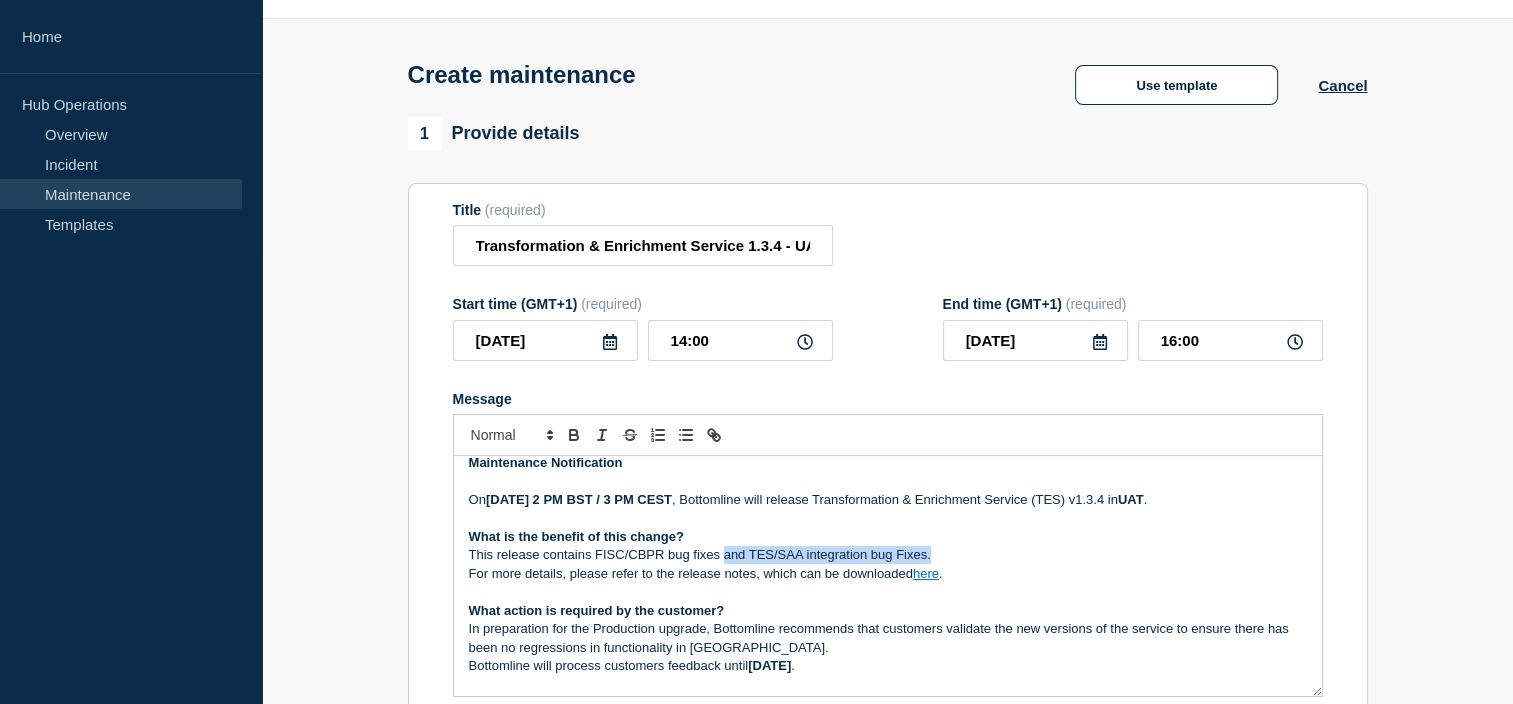 drag, startPoint x: 722, startPoint y: 562, endPoint x: 939, endPoint y: 565, distance: 217.02074 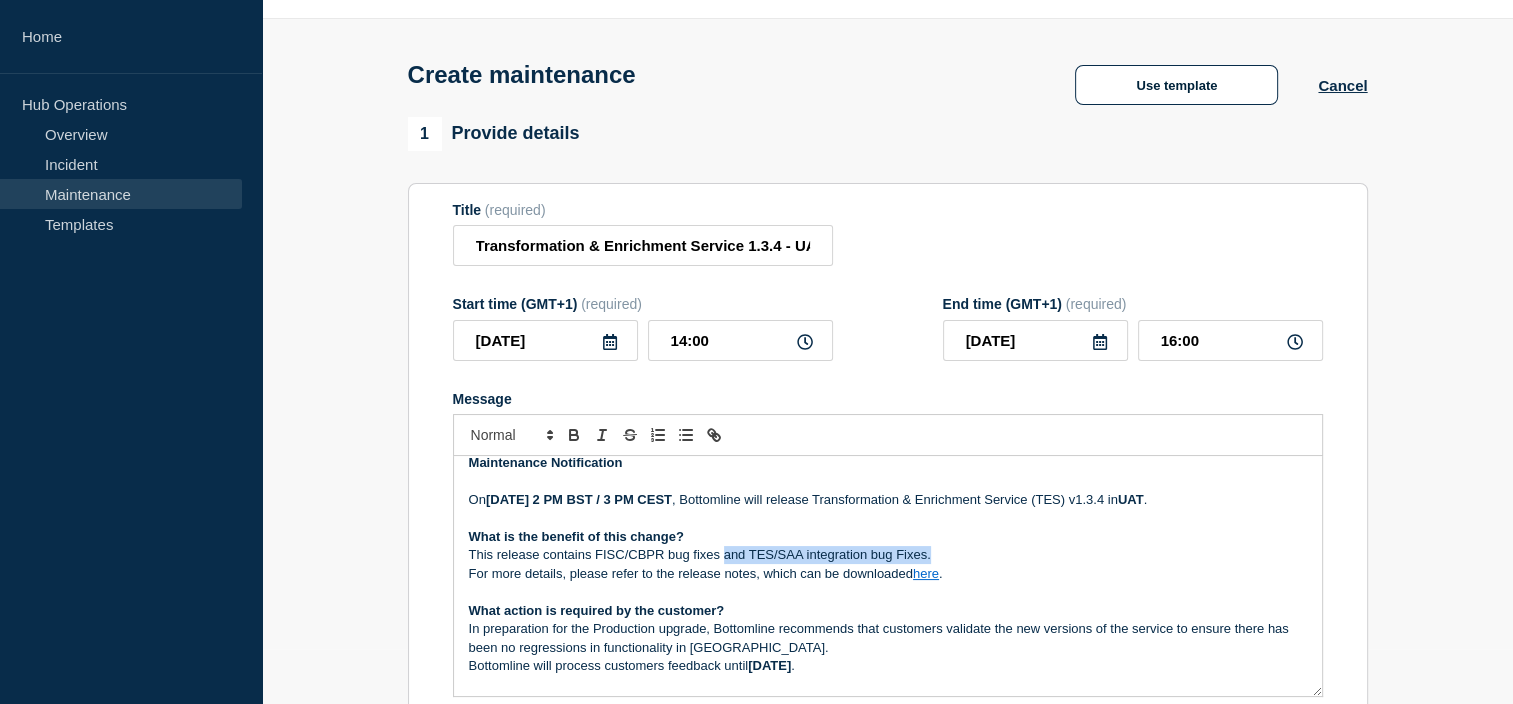 click on "This release contains FISC/CBPR bug fixes and TES/SAA integration bug Fixes." at bounding box center (888, 555) 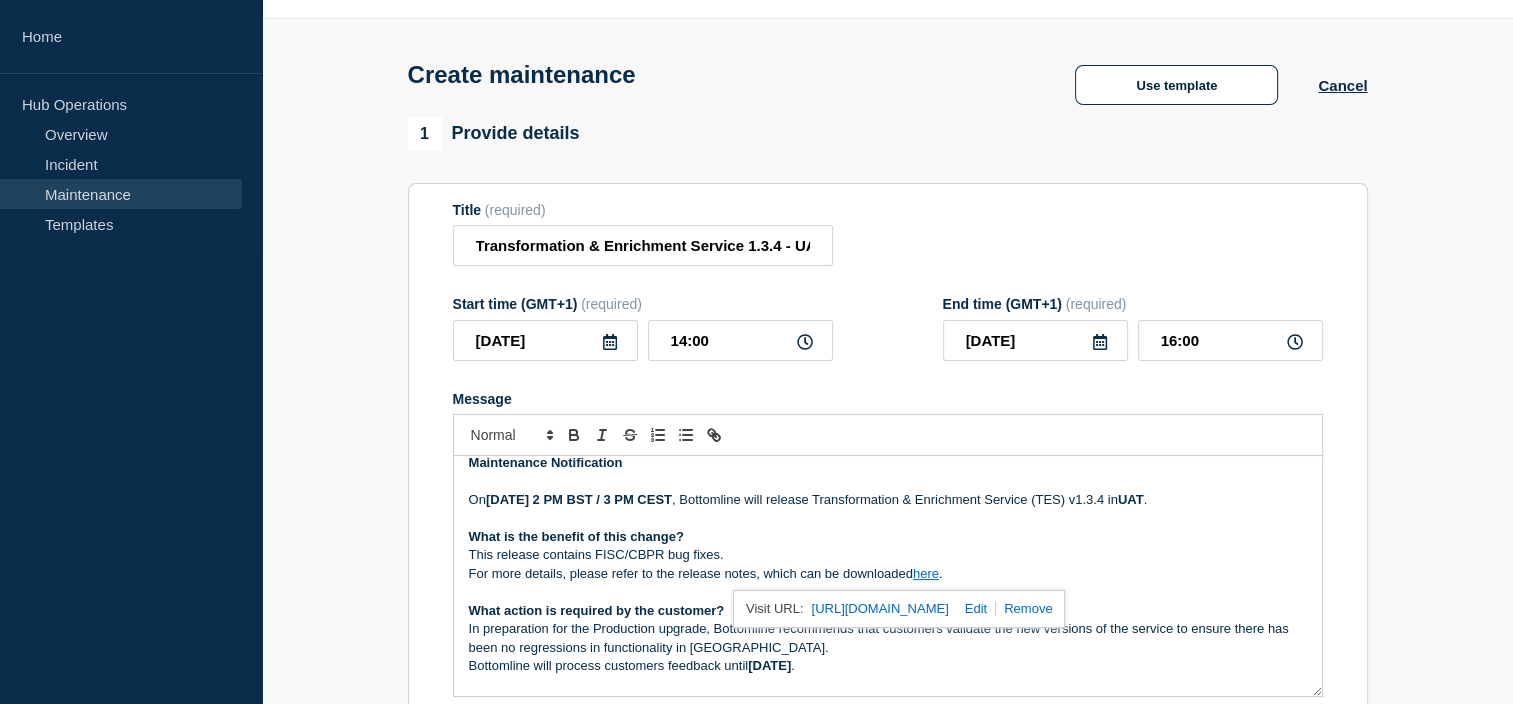 drag, startPoint x: 919, startPoint y: 584, endPoint x: 1044, endPoint y: 615, distance: 128.78665 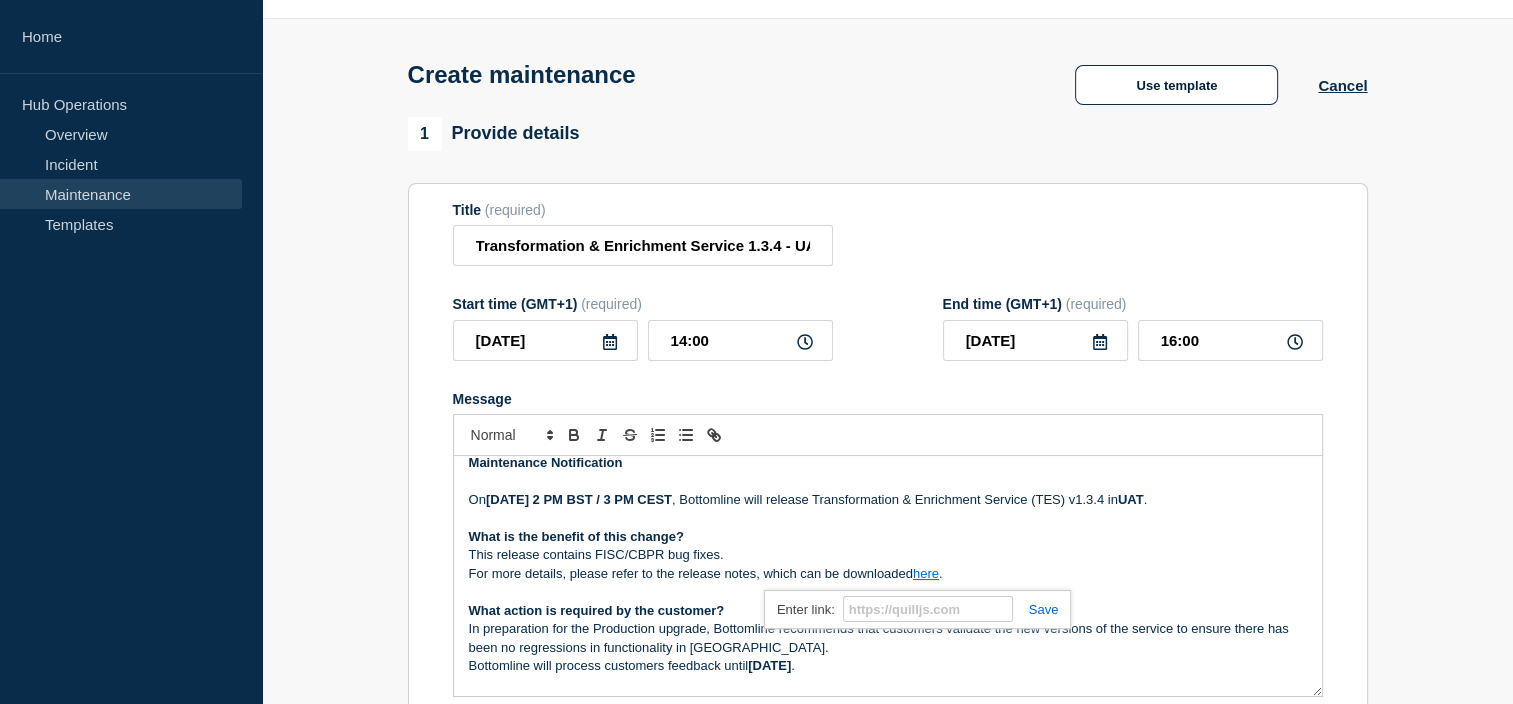 click at bounding box center (1036, 609) 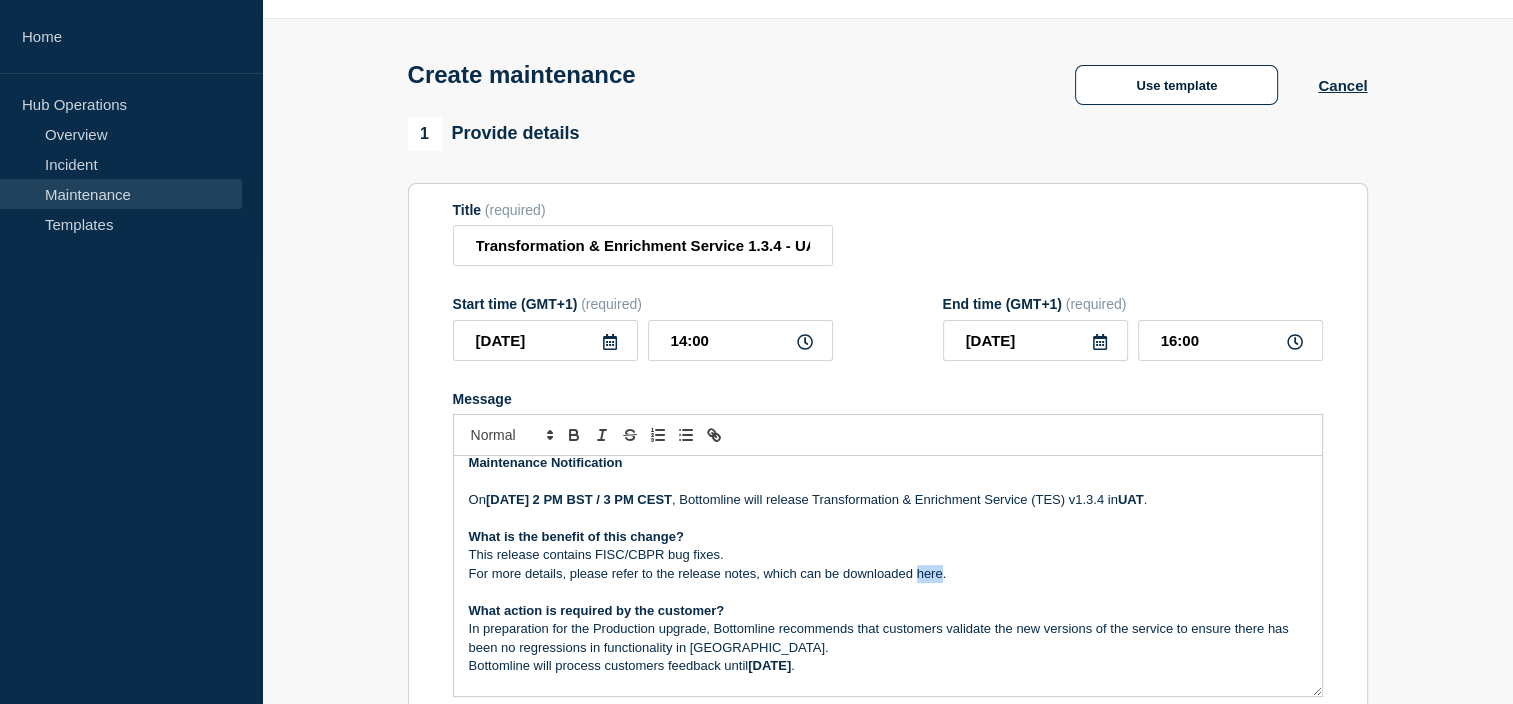 drag, startPoint x: 939, startPoint y: 576, endPoint x: 914, endPoint y: 571, distance: 25.495098 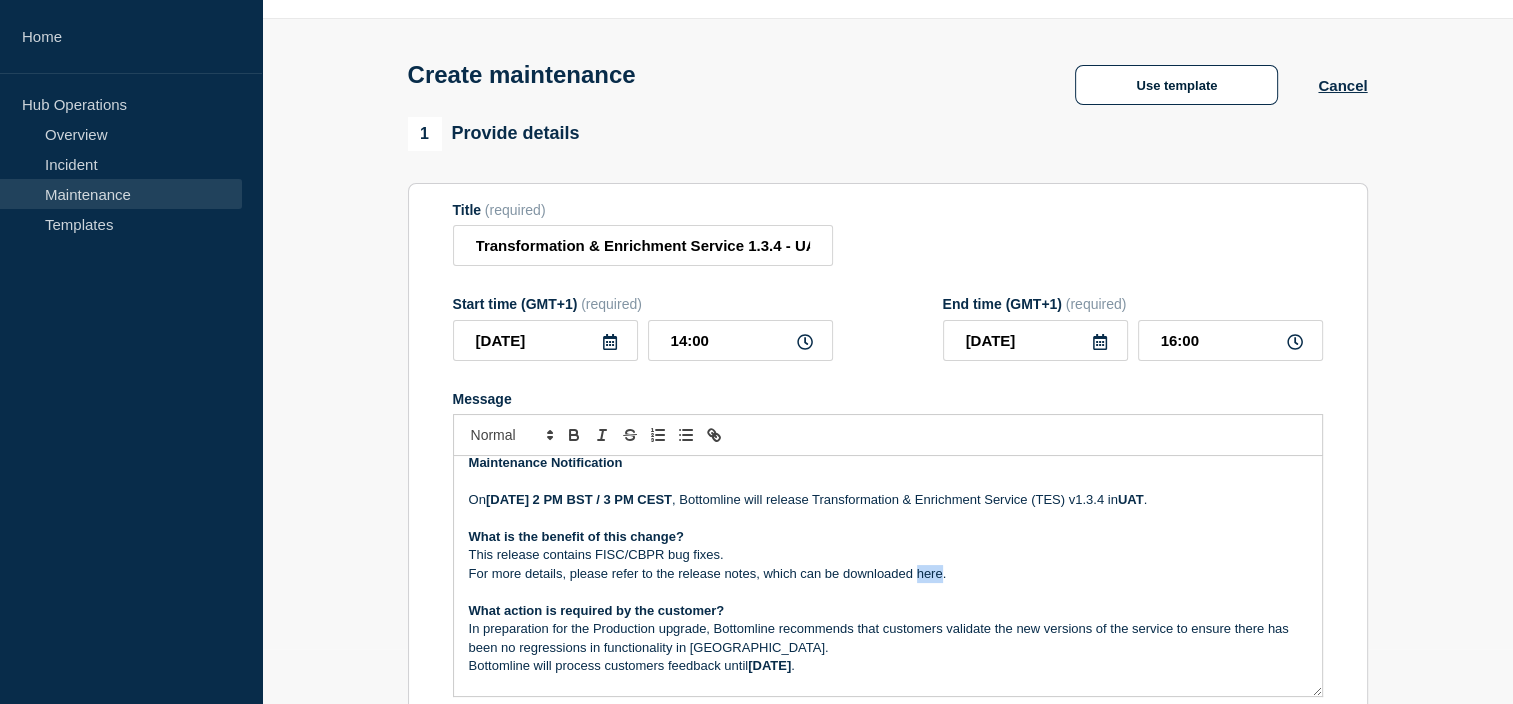 click on "For more details, please refer to the release notes, which can be downloaded here." at bounding box center [888, 574] 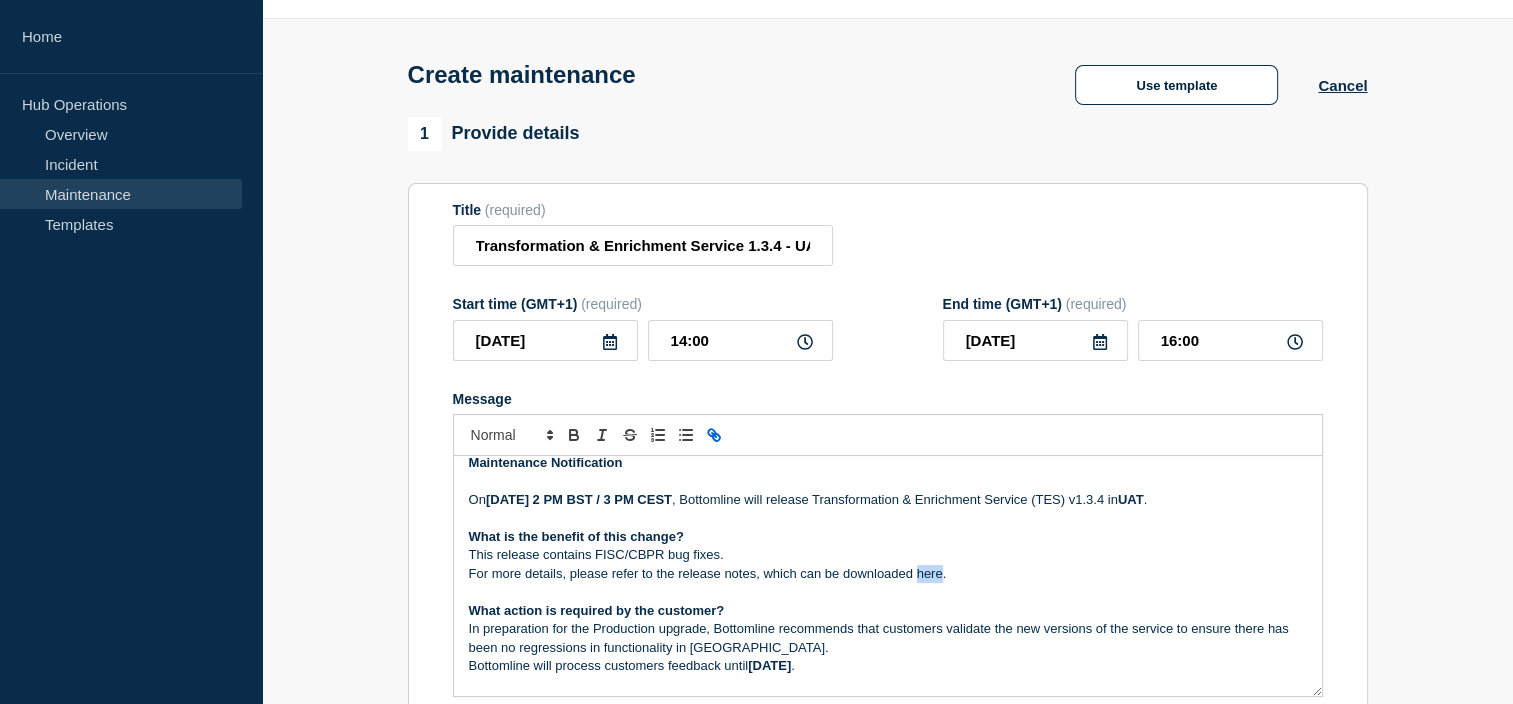 click 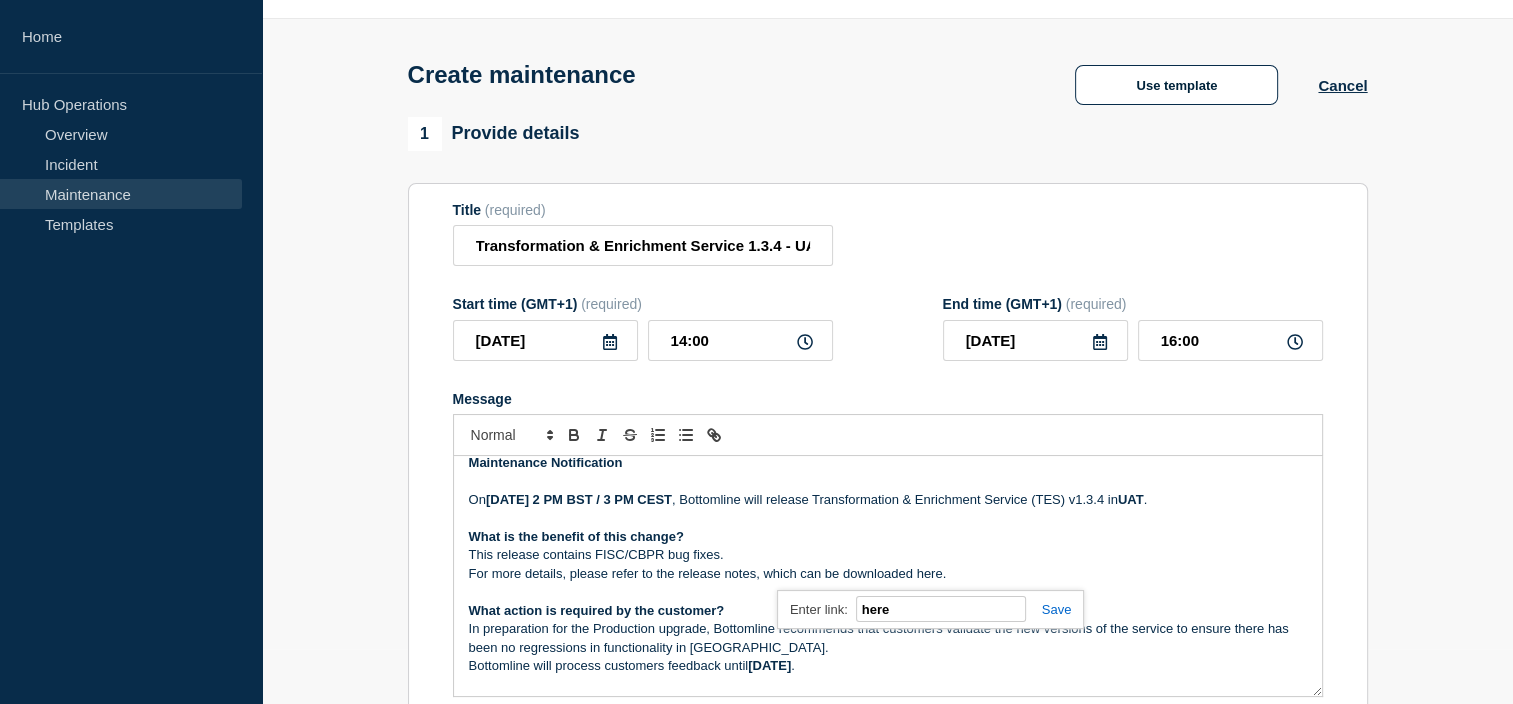 paste on "ttps://[DOMAIN_NAME][URL]" 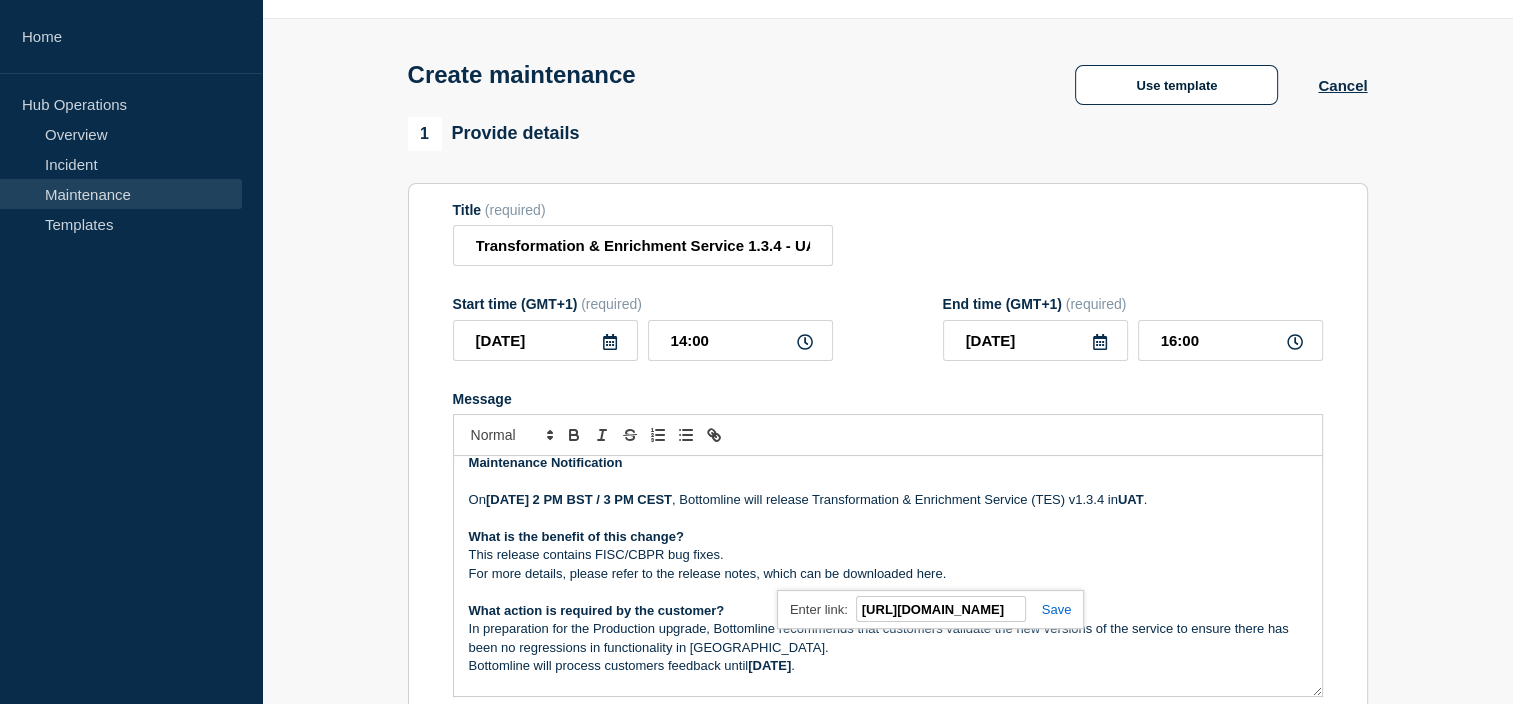 scroll, scrollTop: 0, scrollLeft: 350, axis: horizontal 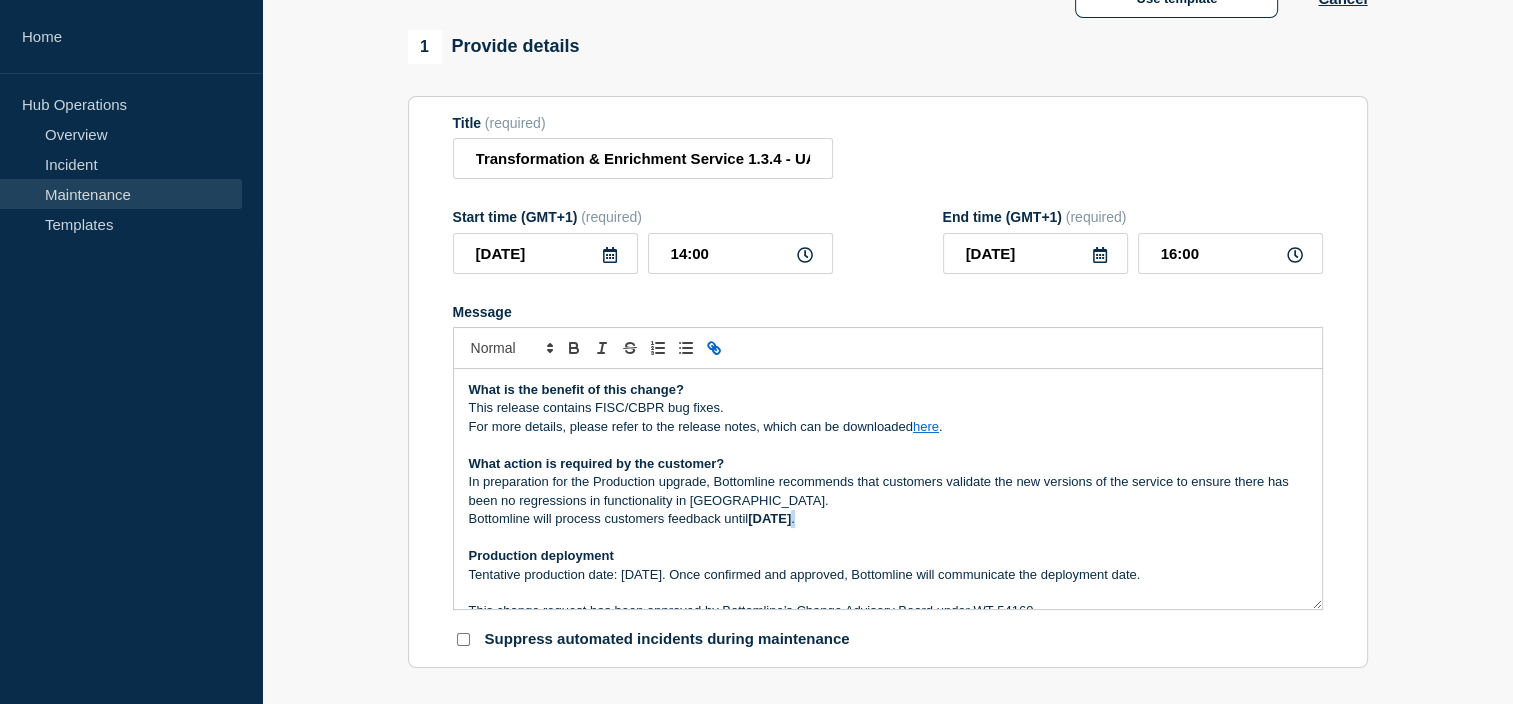 click on "Bottomline will process customers feedback until  [DATE] ." at bounding box center [888, 519] 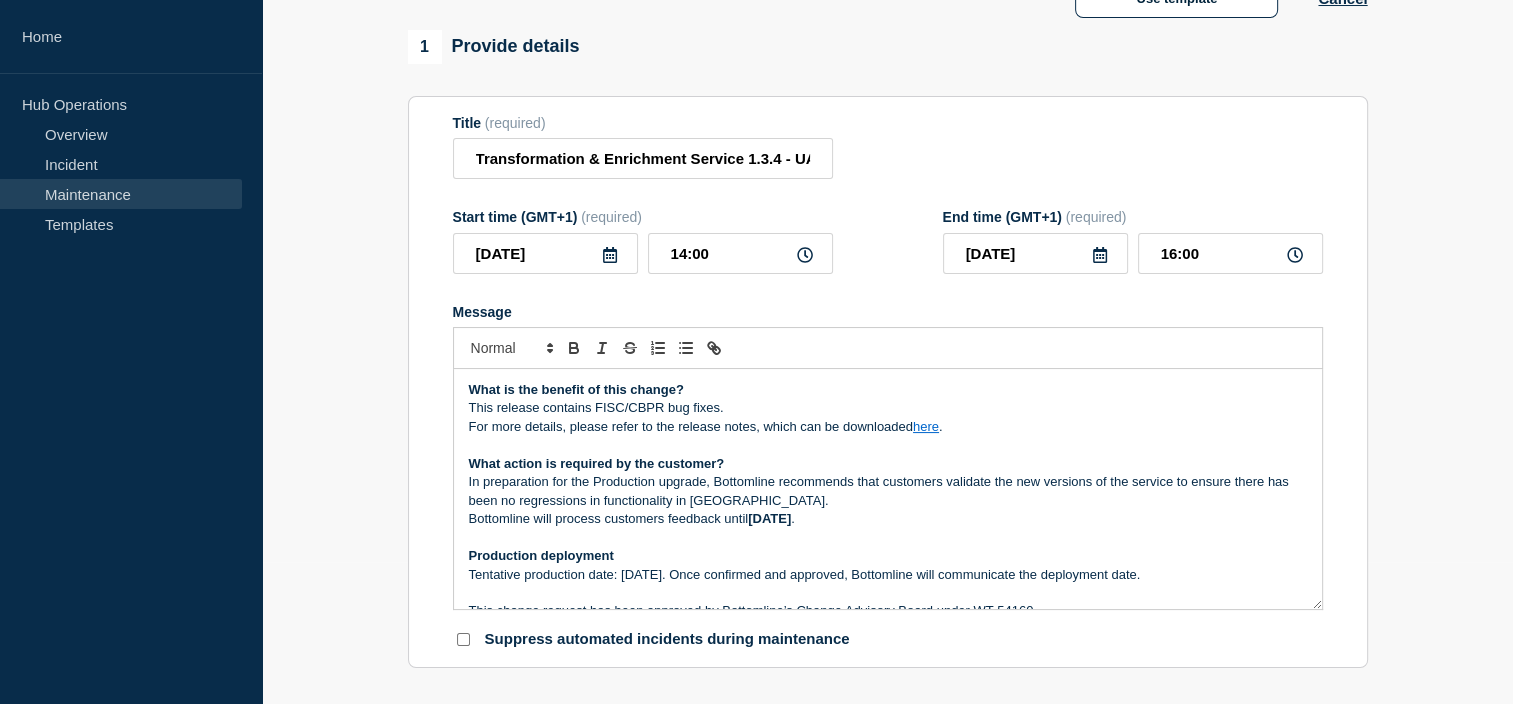 click on "In preparation for the Production upgrade, Bottomline recommends that customers validate the new versions of the service to ensure there has been no regressions in functionality in [GEOGRAPHIC_DATA]." at bounding box center (888, 491) 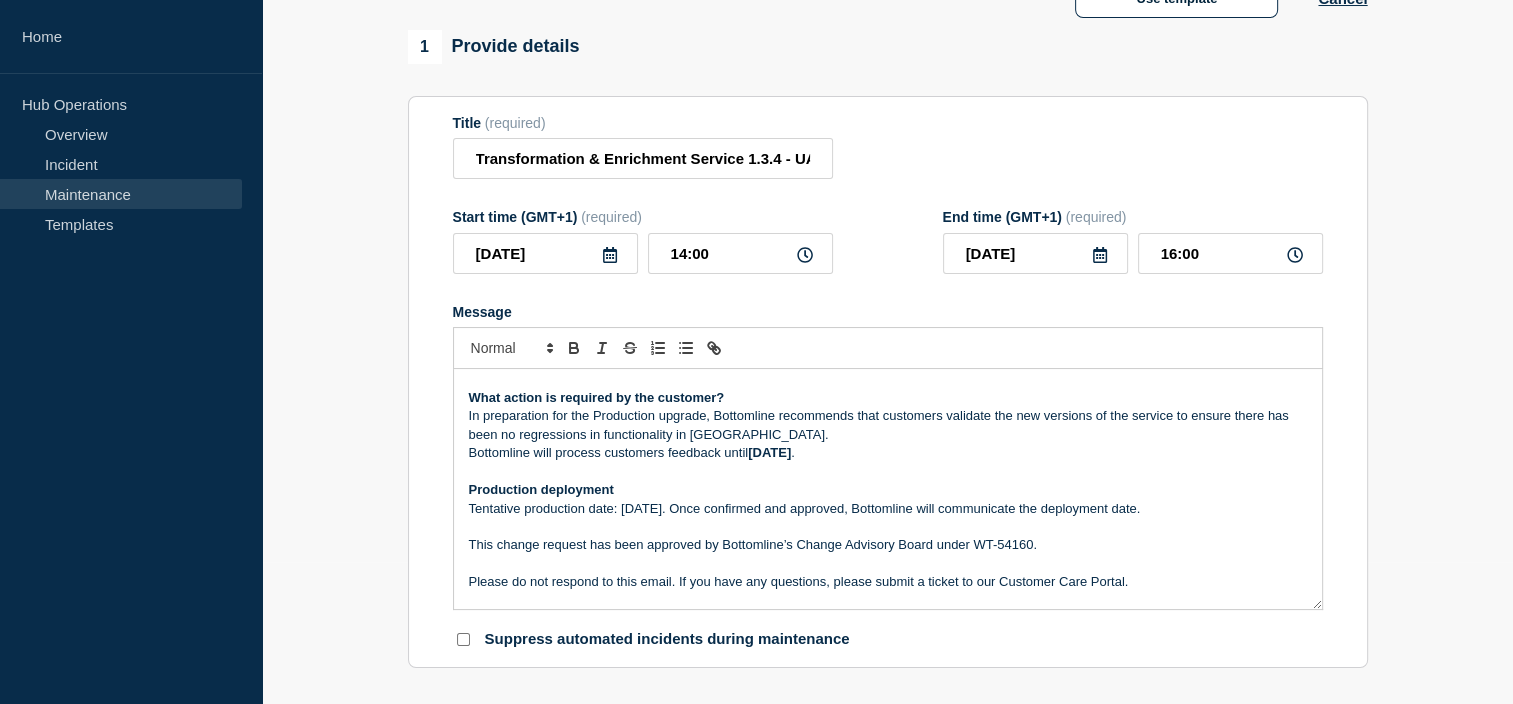 scroll, scrollTop: 141, scrollLeft: 0, axis: vertical 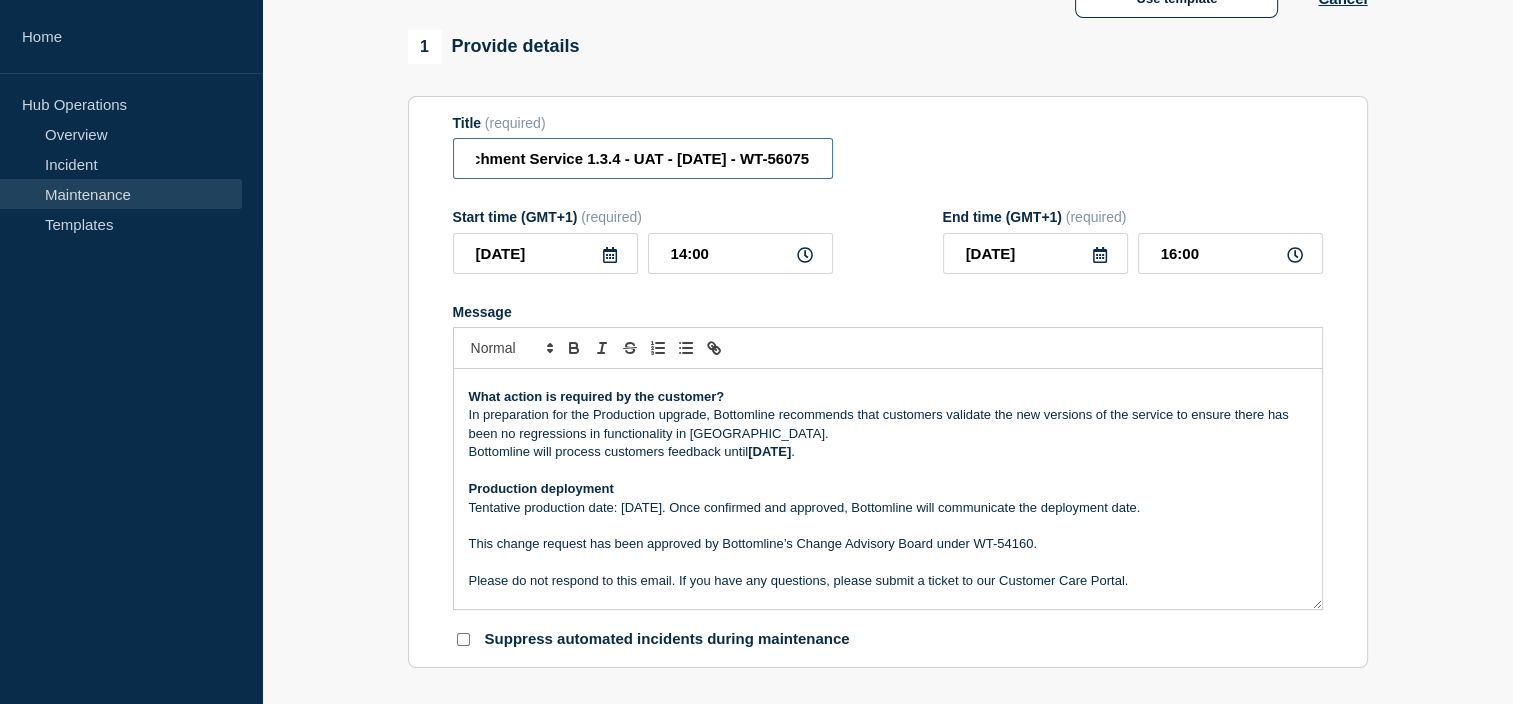 drag, startPoint x: 650, startPoint y: 174, endPoint x: 839, endPoint y: 182, distance: 189.16924 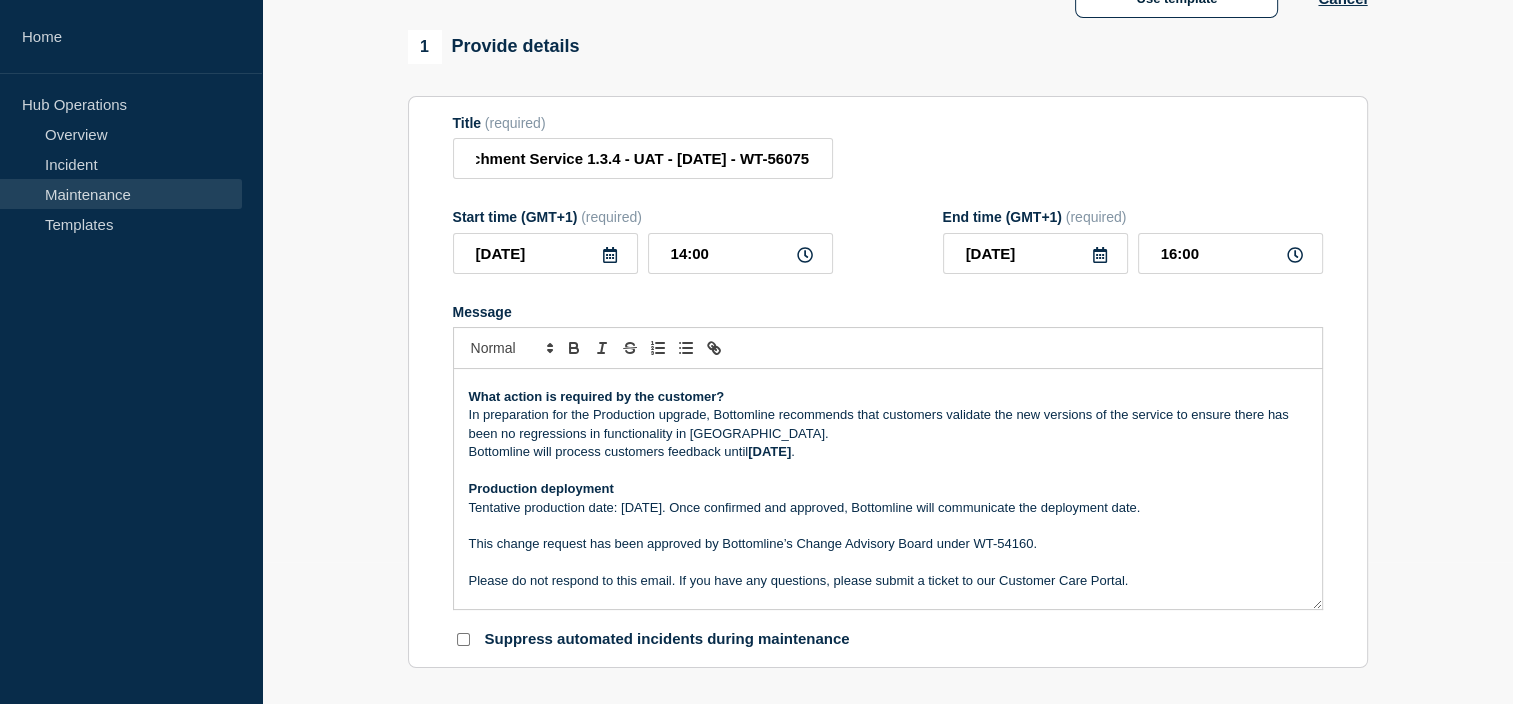 scroll, scrollTop: 0, scrollLeft: 0, axis: both 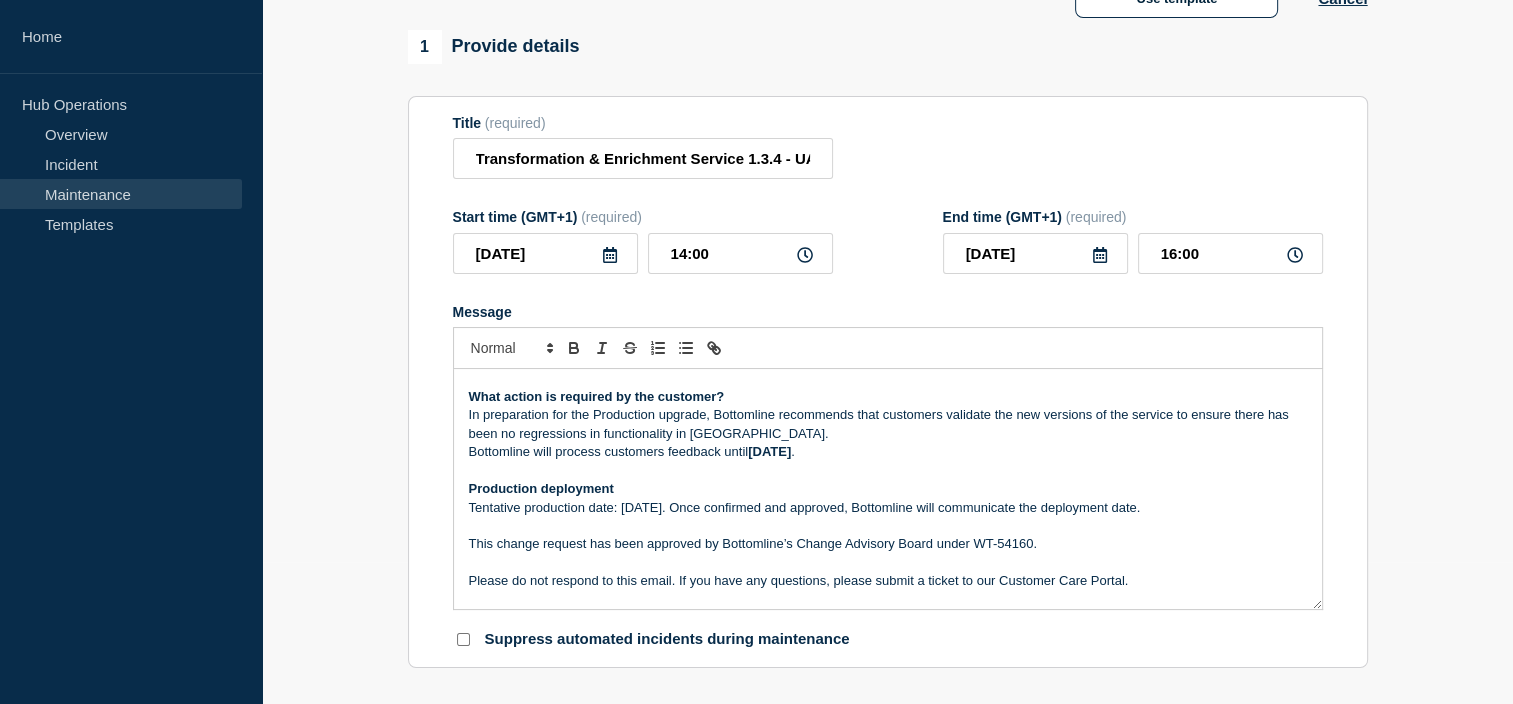click on "This change request has been approved by Bottomline’s Change Advisory Board under WT-54160." at bounding box center [888, 544] 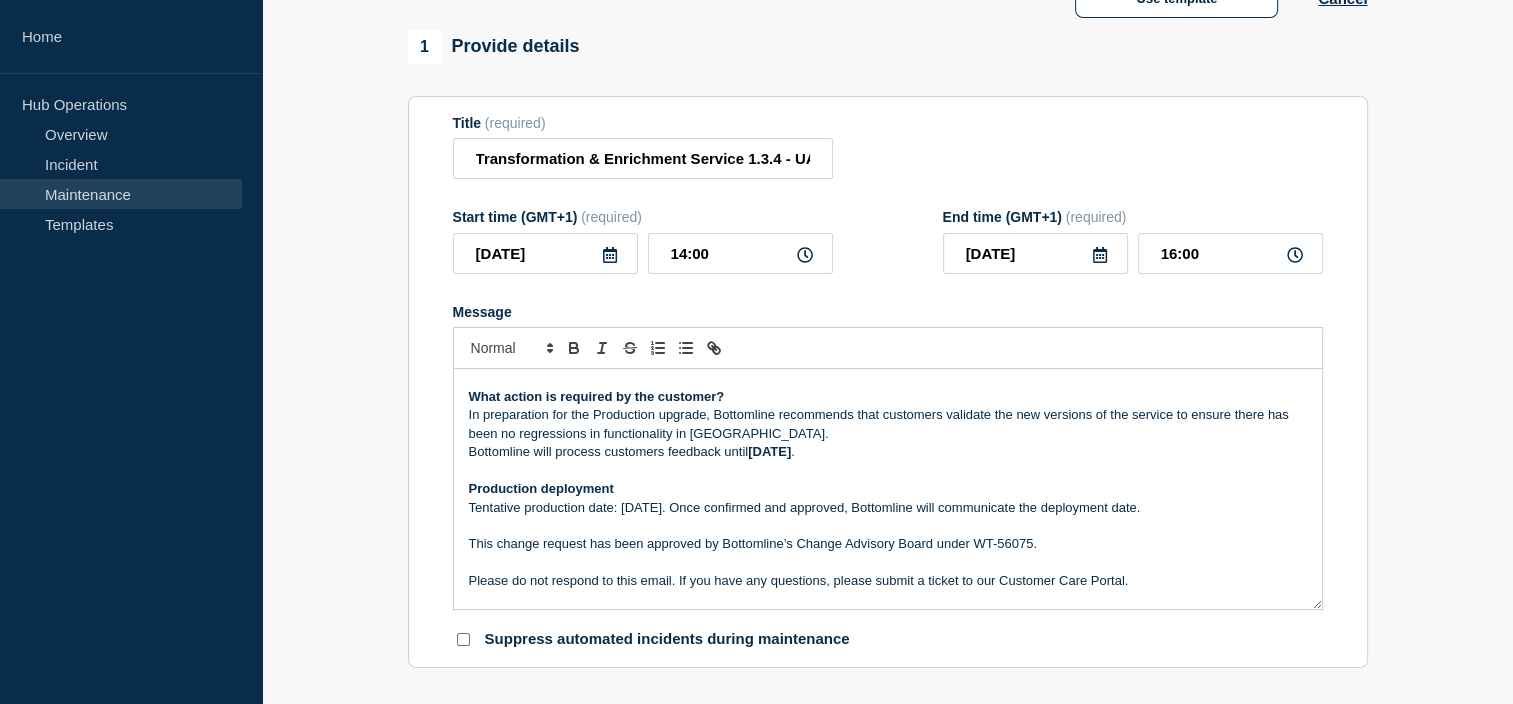 click at bounding box center (888, 563) 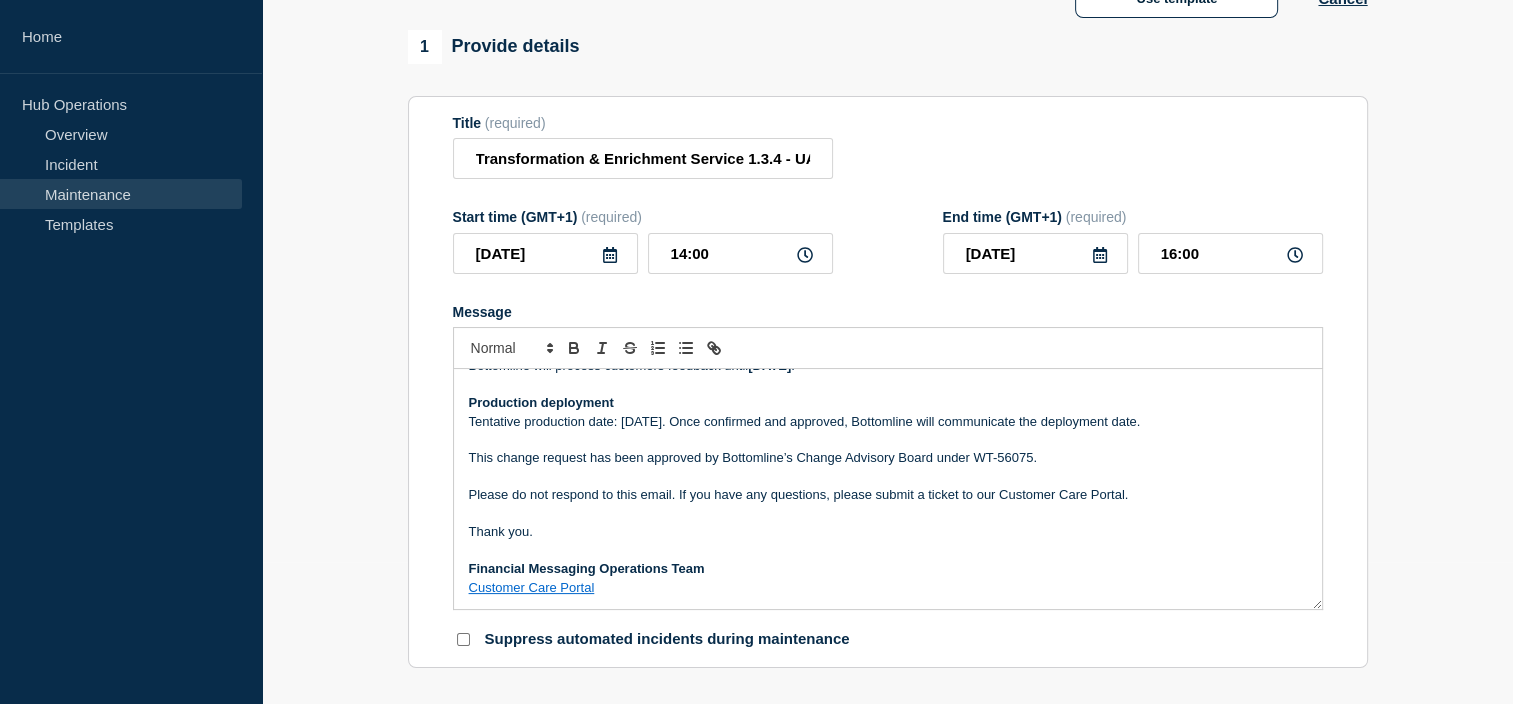scroll, scrollTop: 0, scrollLeft: 0, axis: both 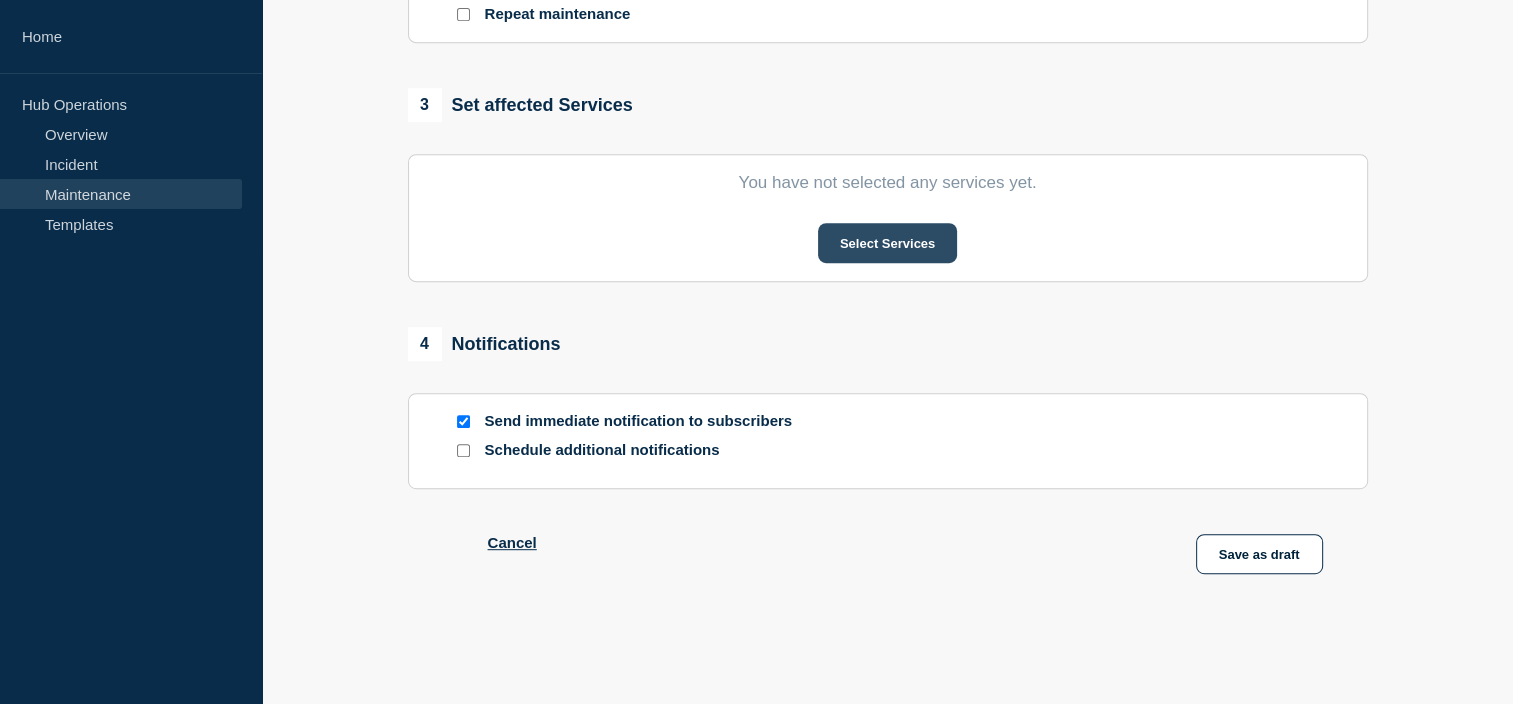 click on "Select Services" at bounding box center [887, 243] 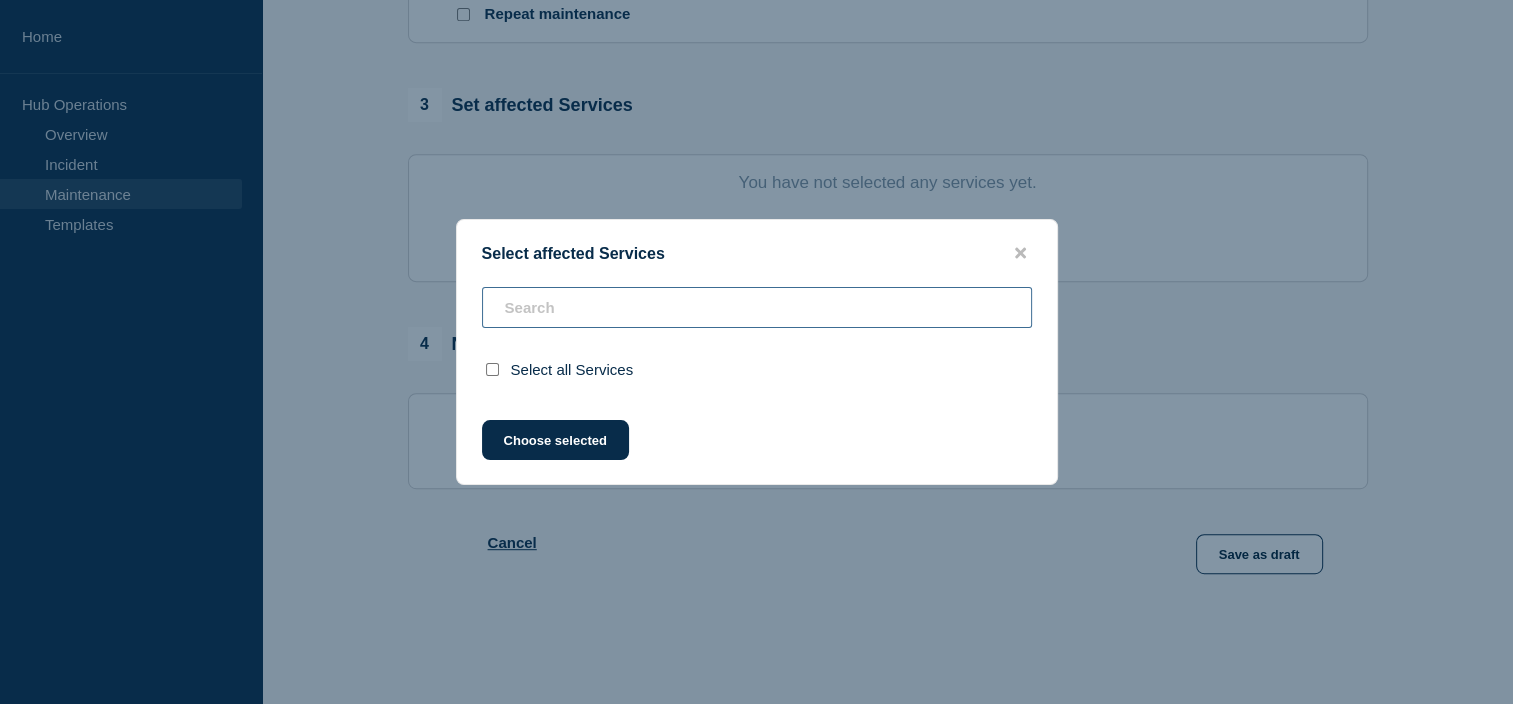 click at bounding box center [757, 307] 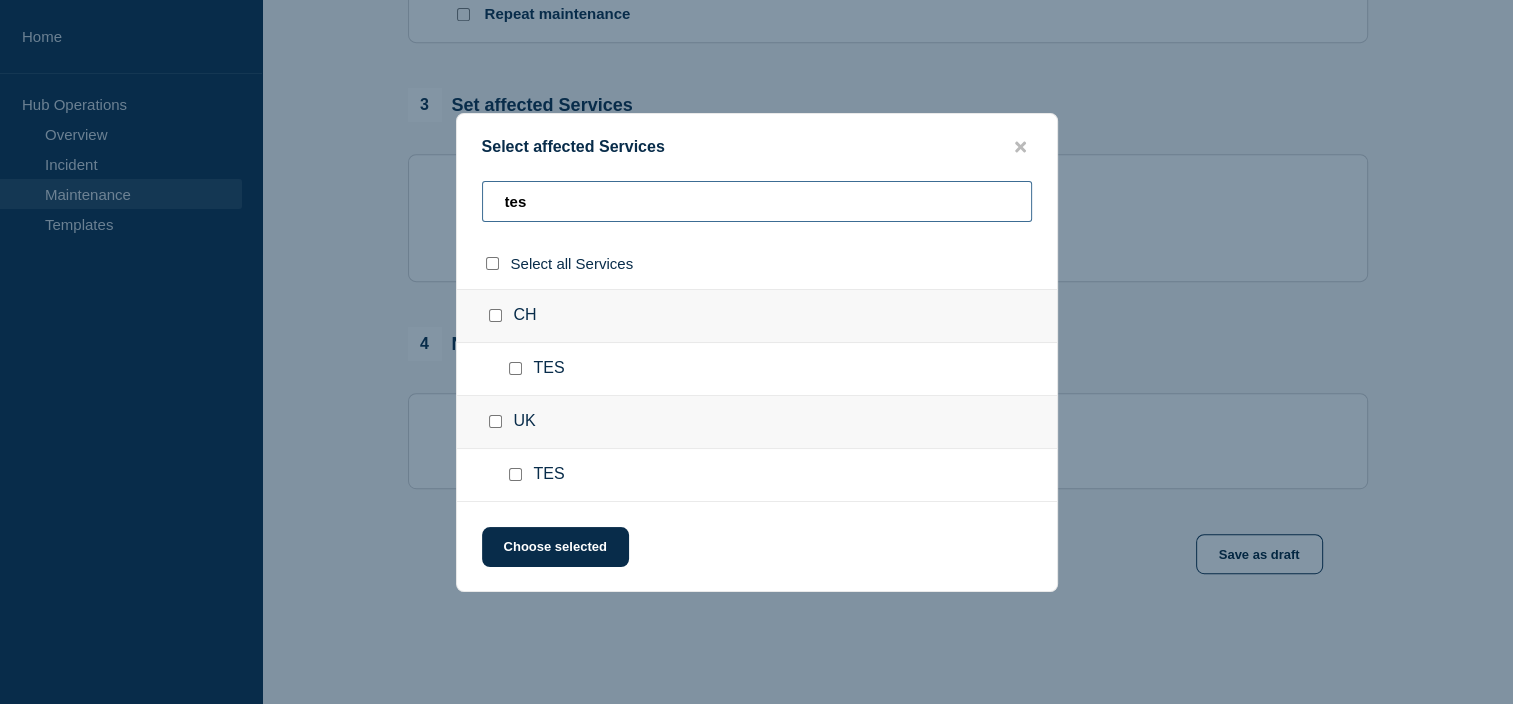type on "tes" 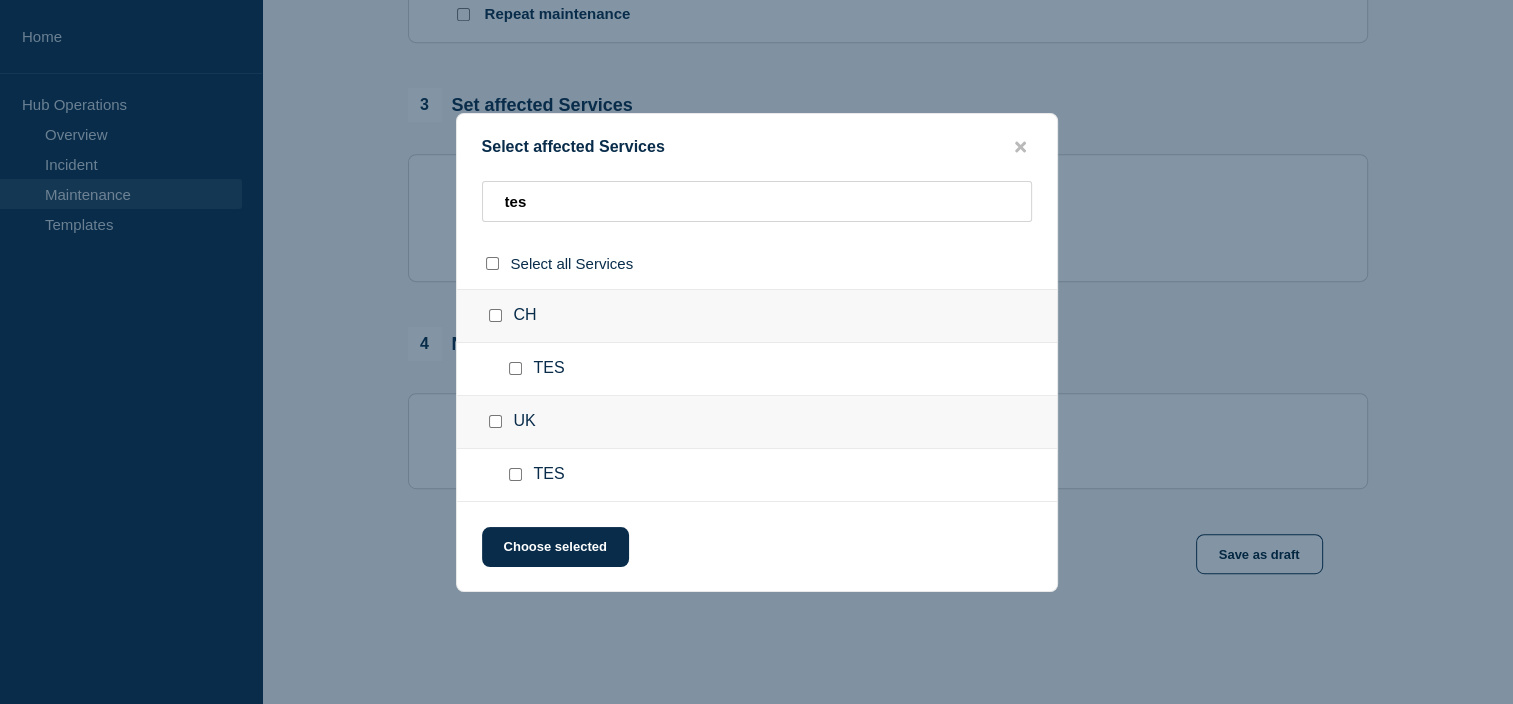 click at bounding box center (495, 315) 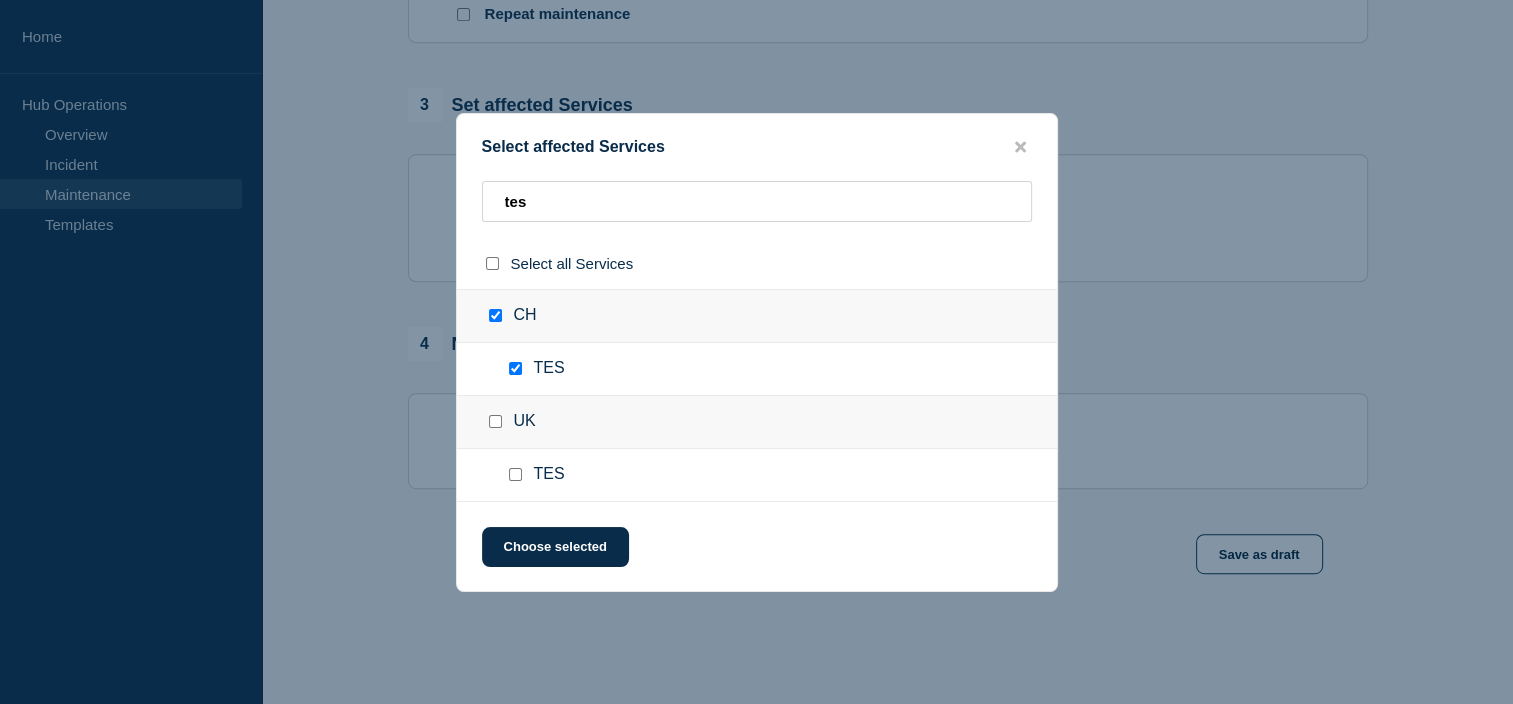 checkbox on "true" 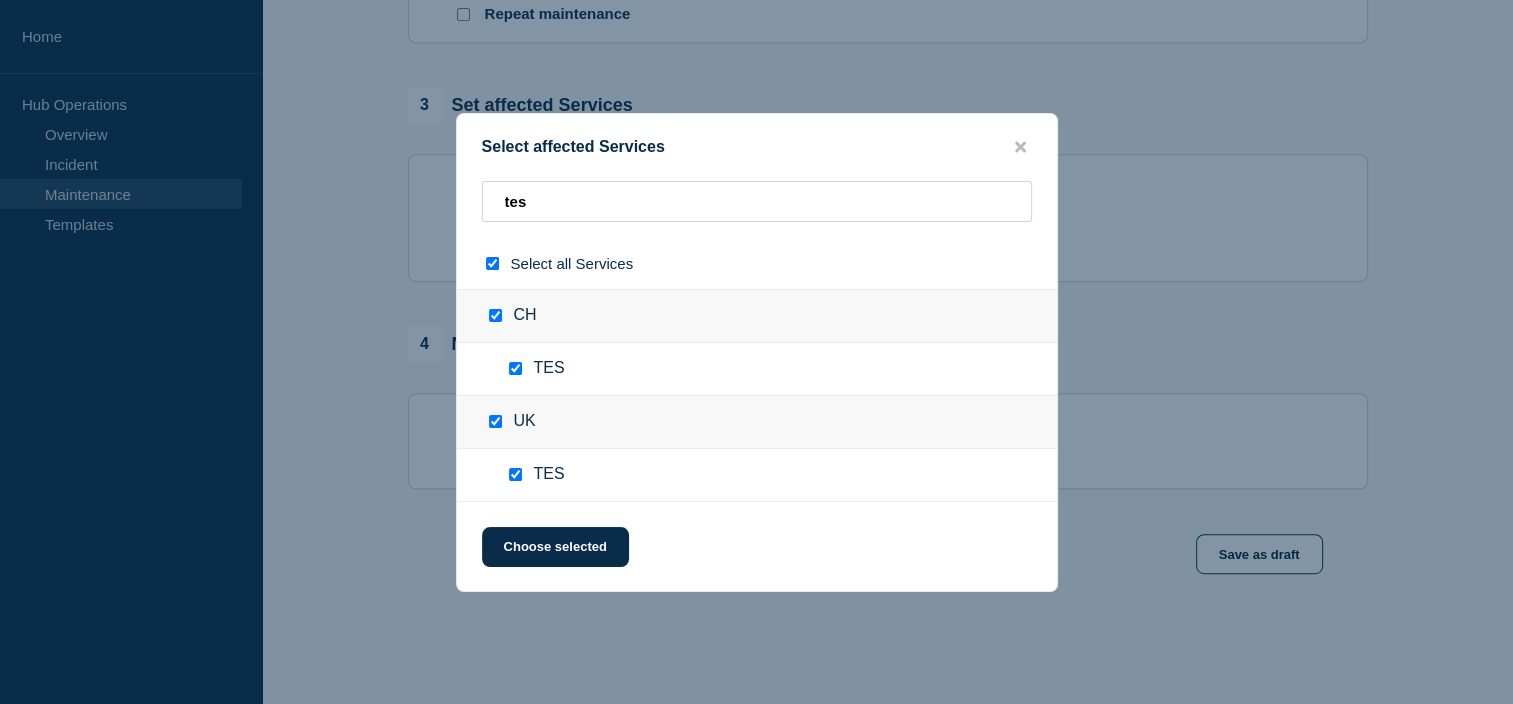 checkbox on "true" 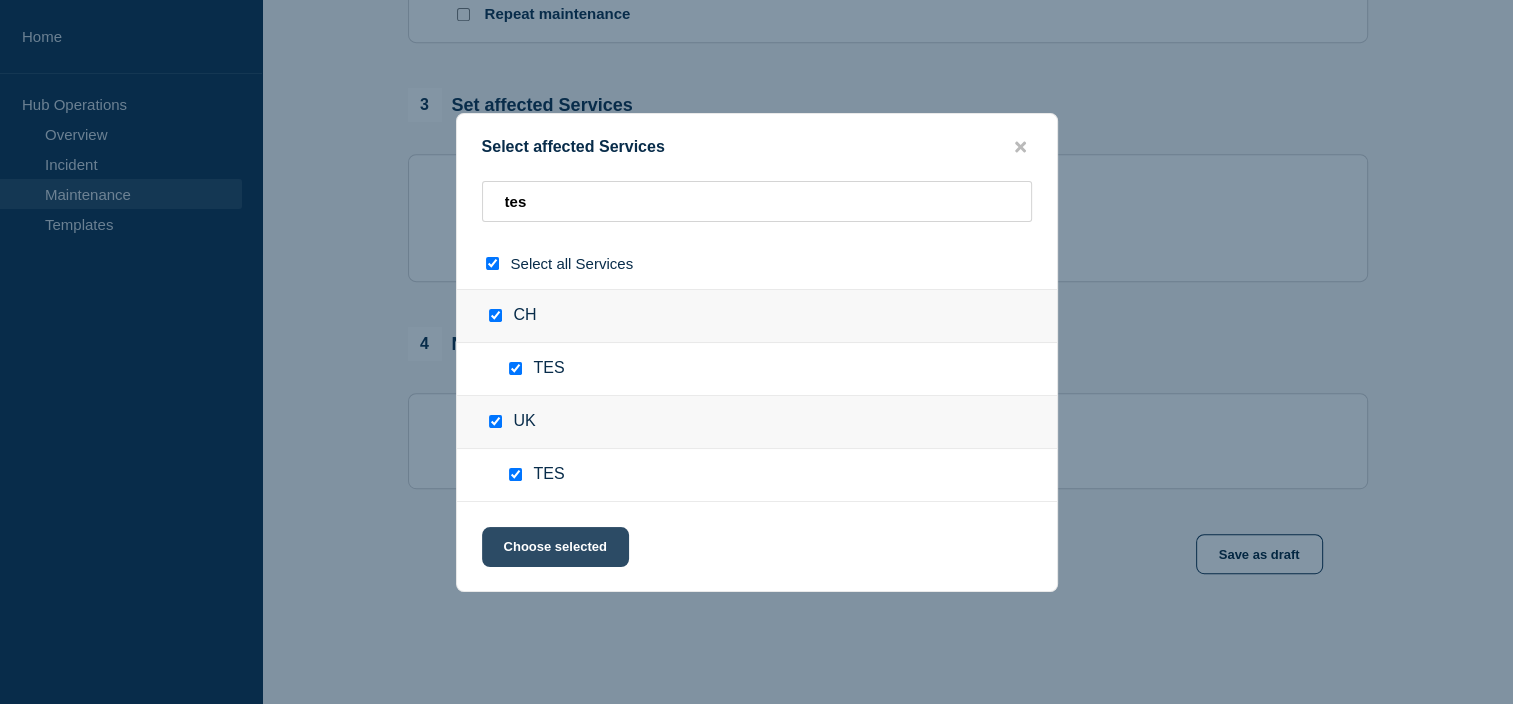 click on "Choose selected" 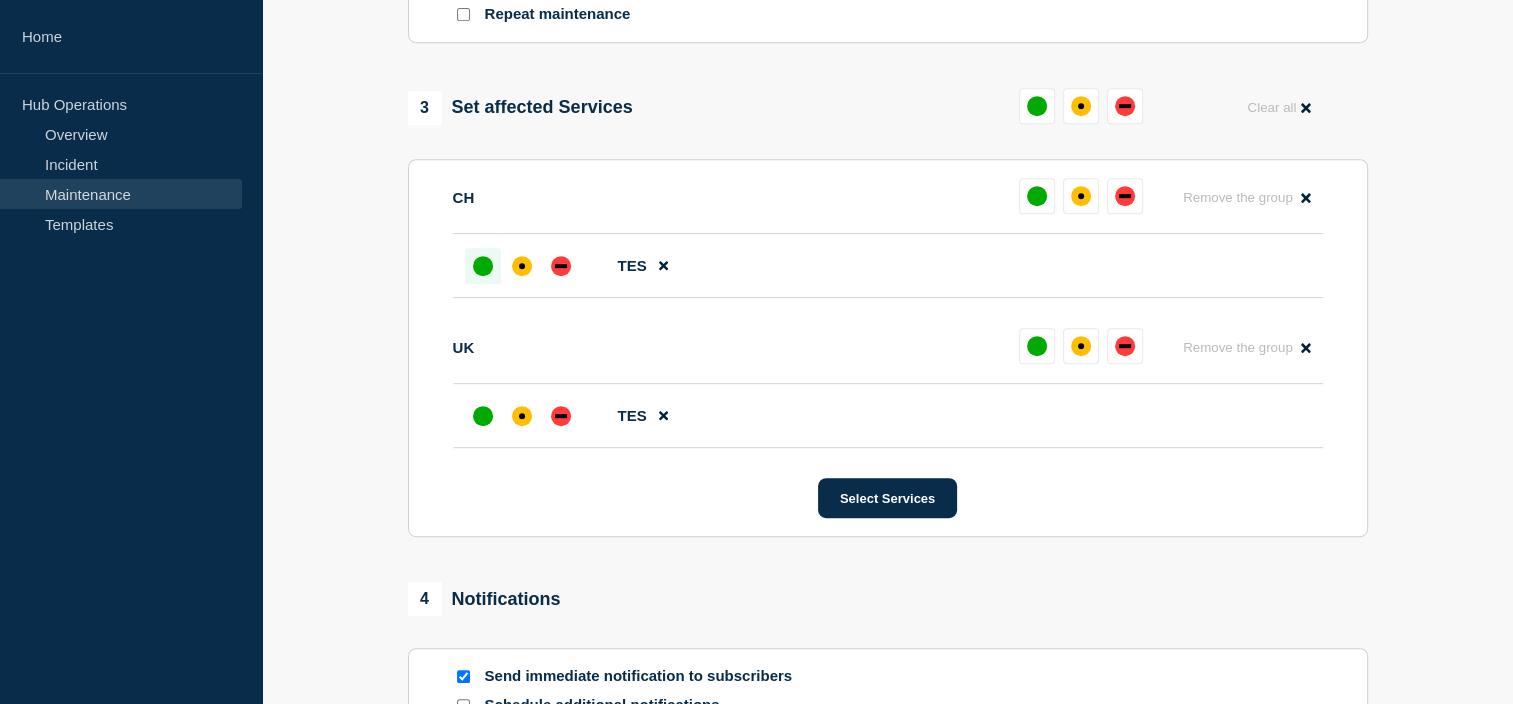 click at bounding box center (483, 266) 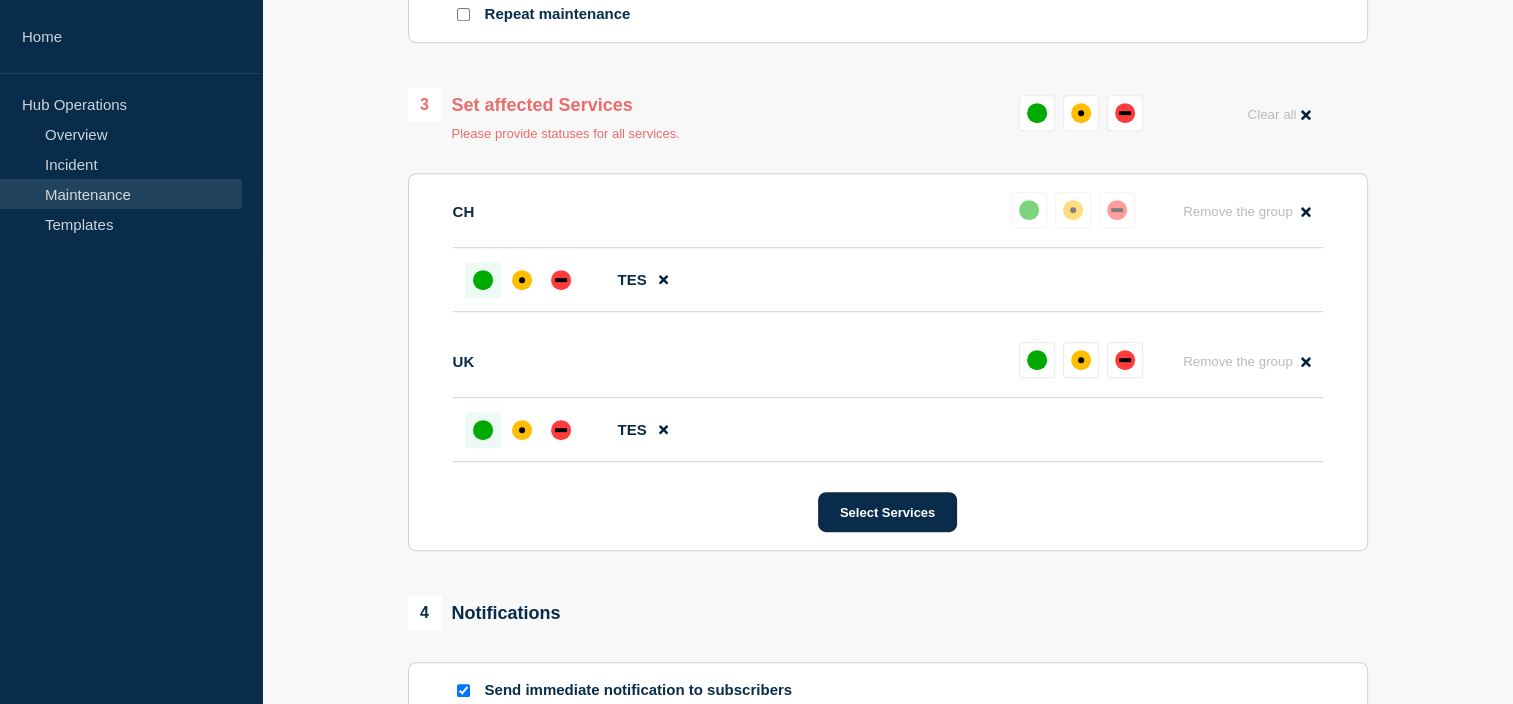 click at bounding box center [483, 430] 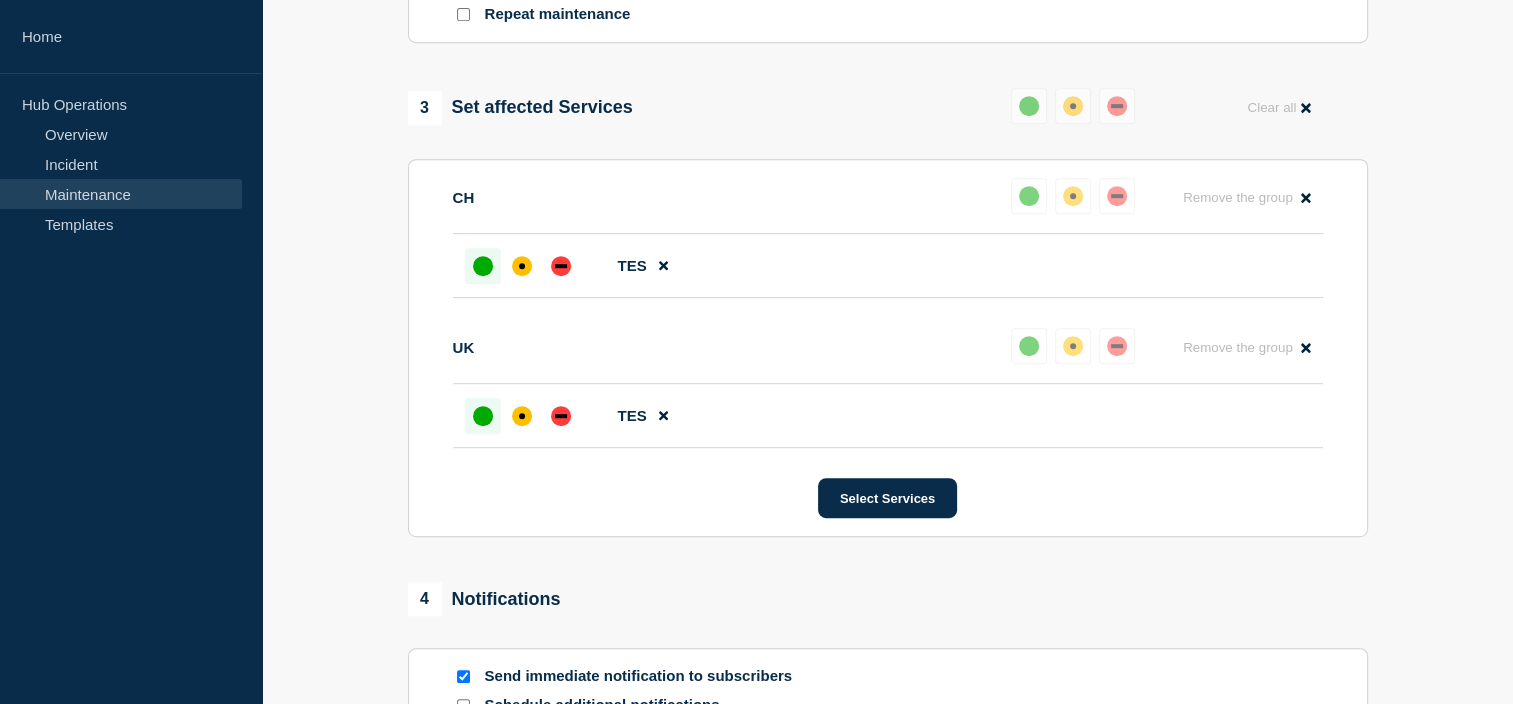 scroll, scrollTop: 1302, scrollLeft: 0, axis: vertical 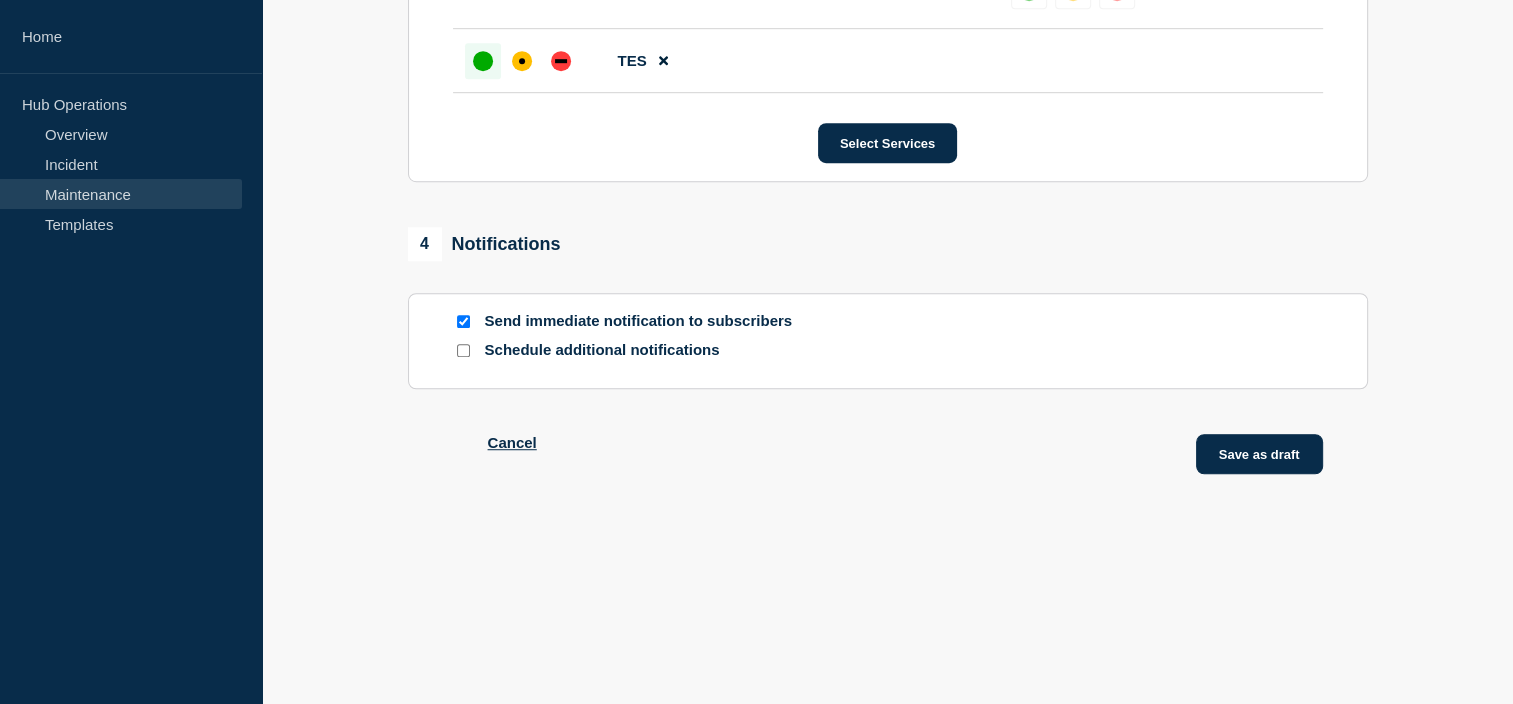 click on "Save as draft" at bounding box center [1259, 454] 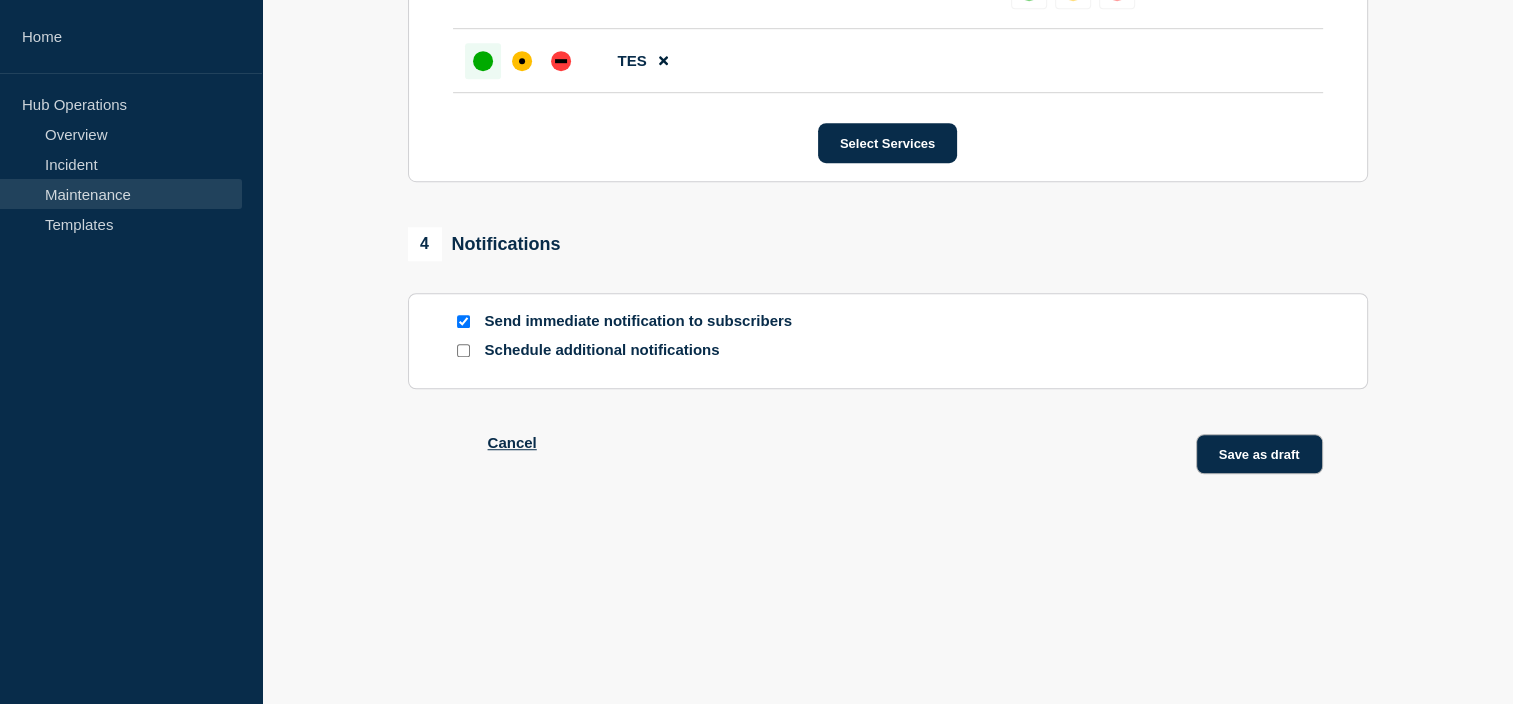 scroll, scrollTop: 1344, scrollLeft: 0, axis: vertical 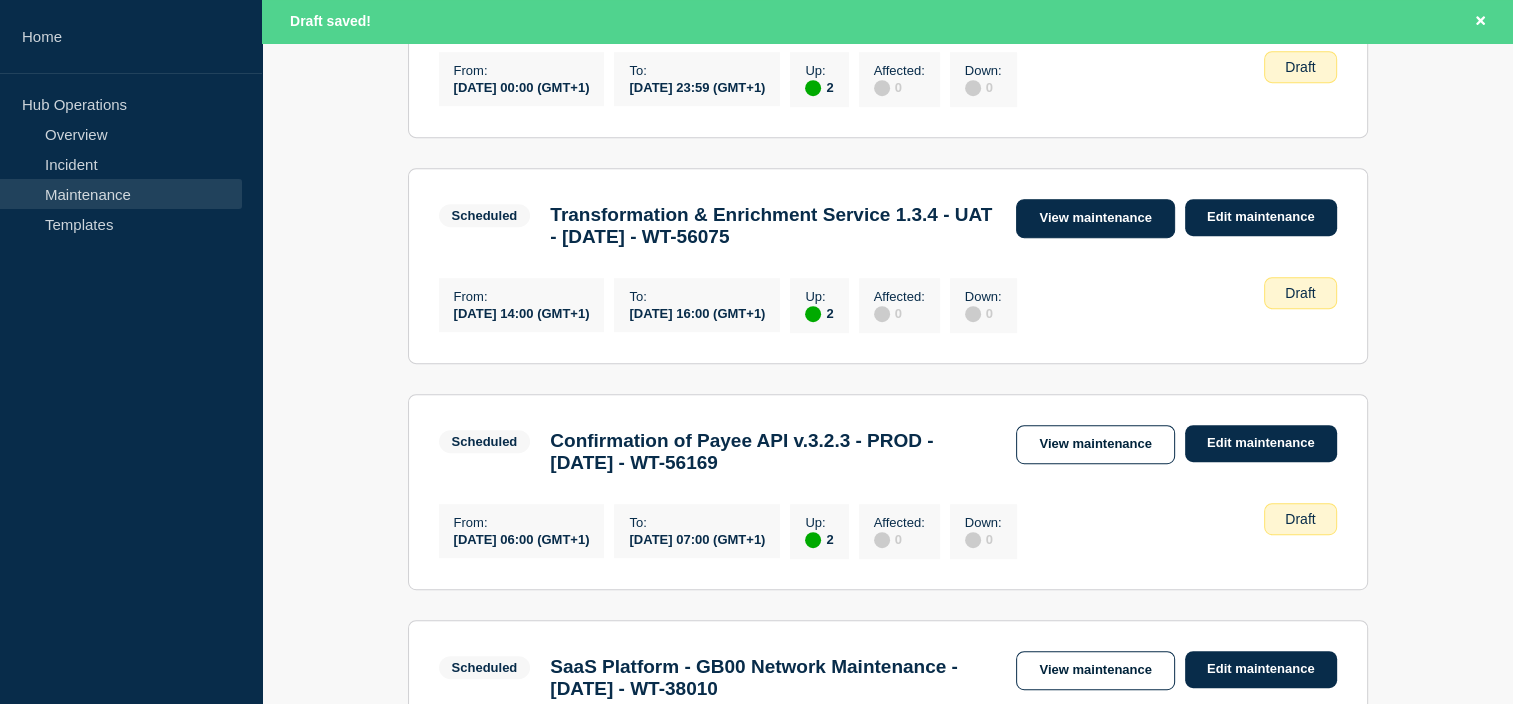 click on "View maintenance" at bounding box center (1095, 218) 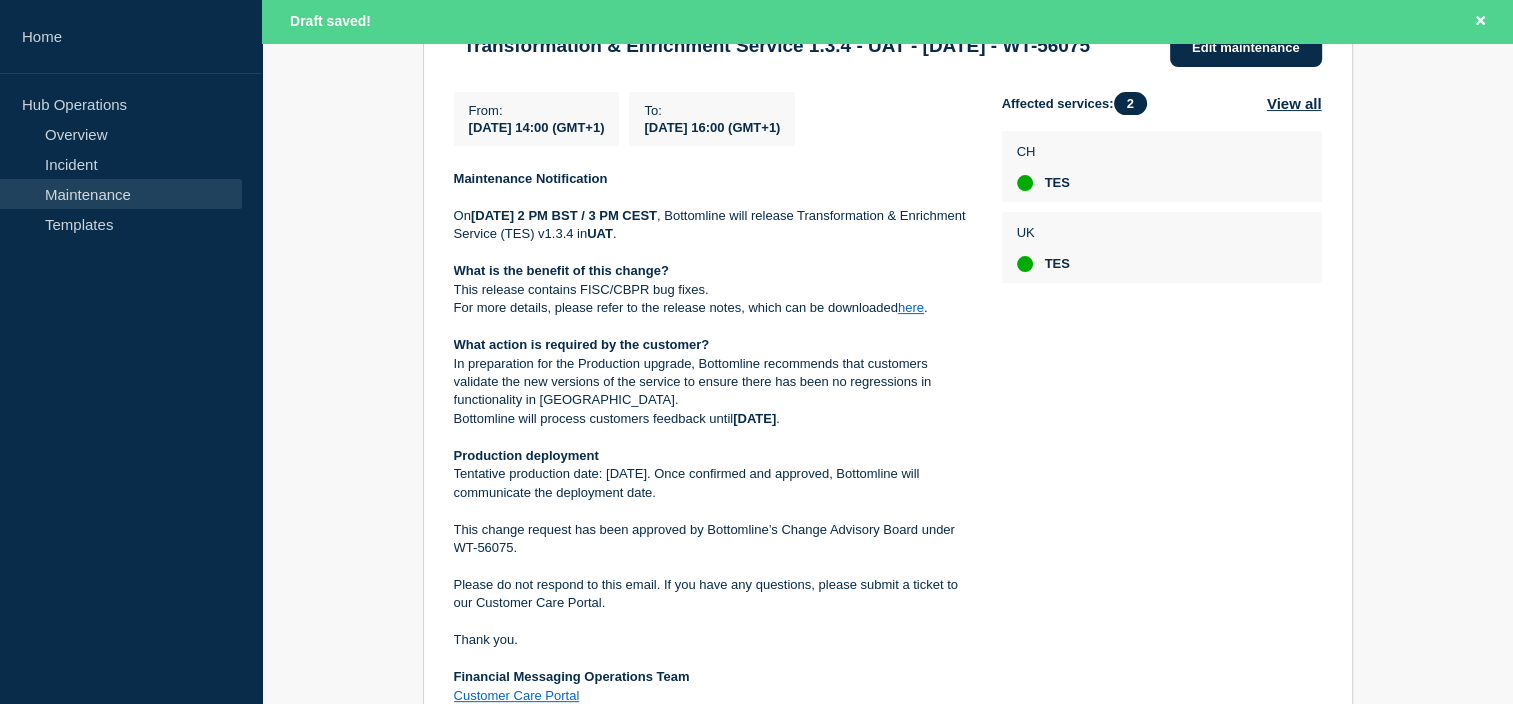scroll, scrollTop: 447, scrollLeft: 0, axis: vertical 